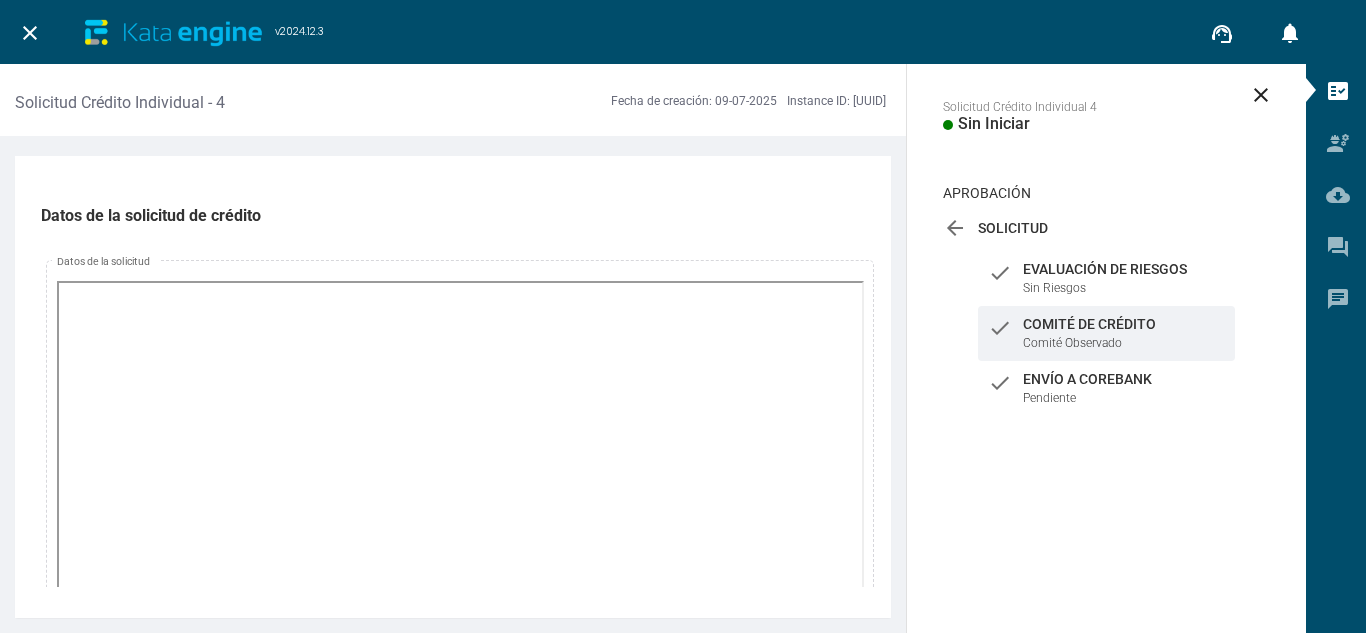 scroll, scrollTop: 0, scrollLeft: 0, axis: both 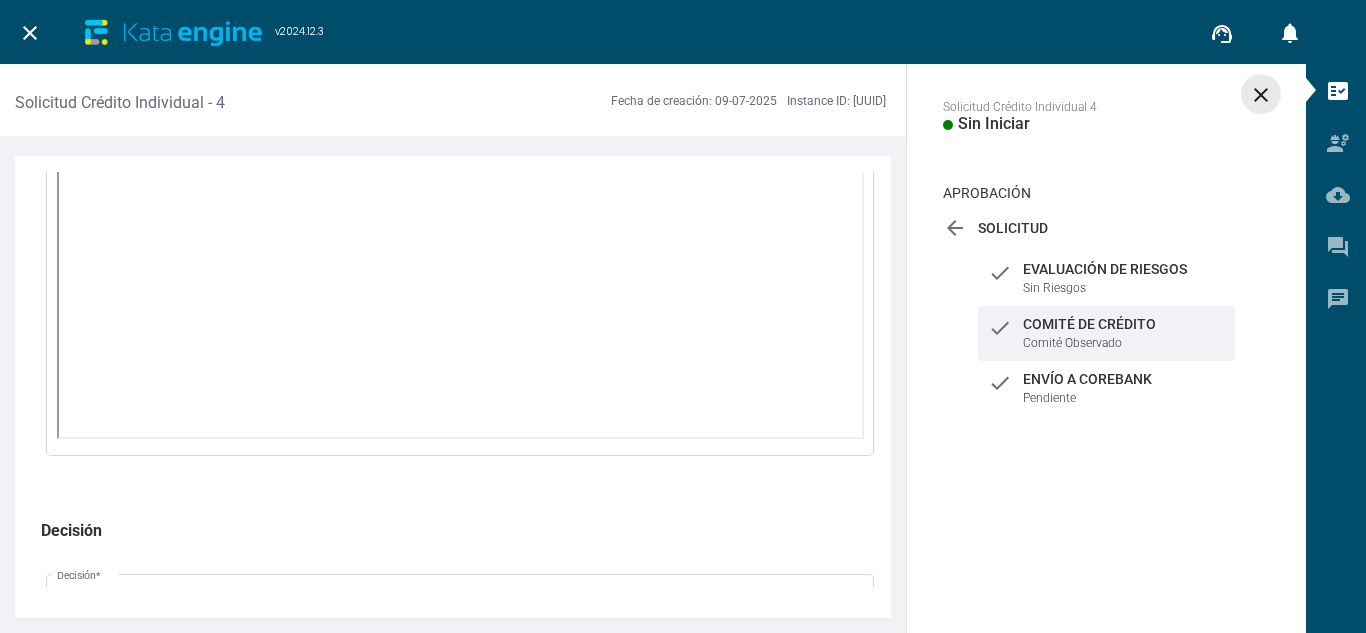 click on "close" at bounding box center (1261, 95) 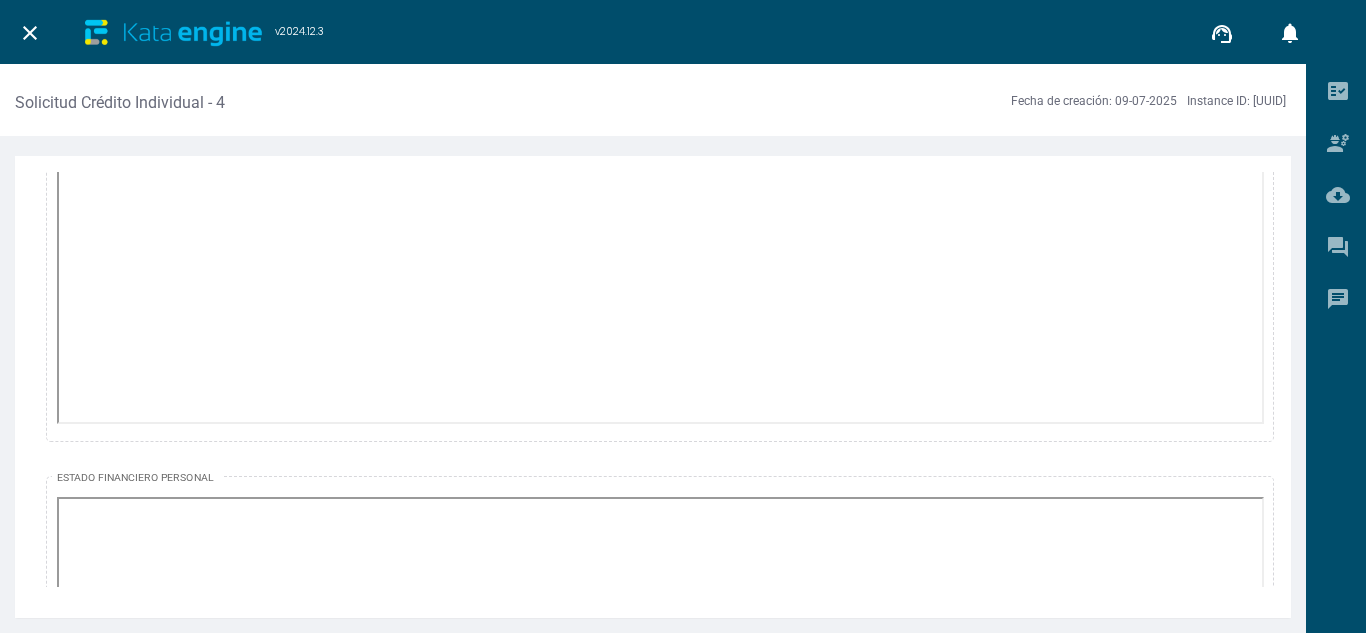 scroll, scrollTop: 0, scrollLeft: 0, axis: both 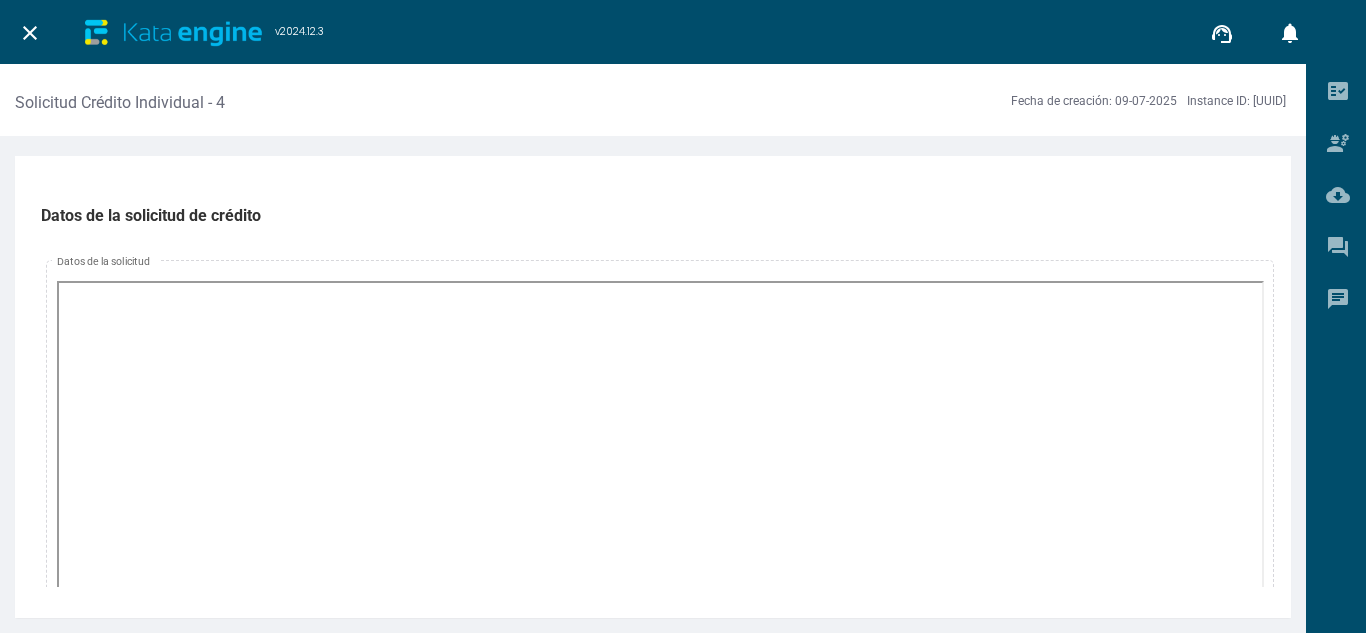 click on "close" at bounding box center (30, 33) 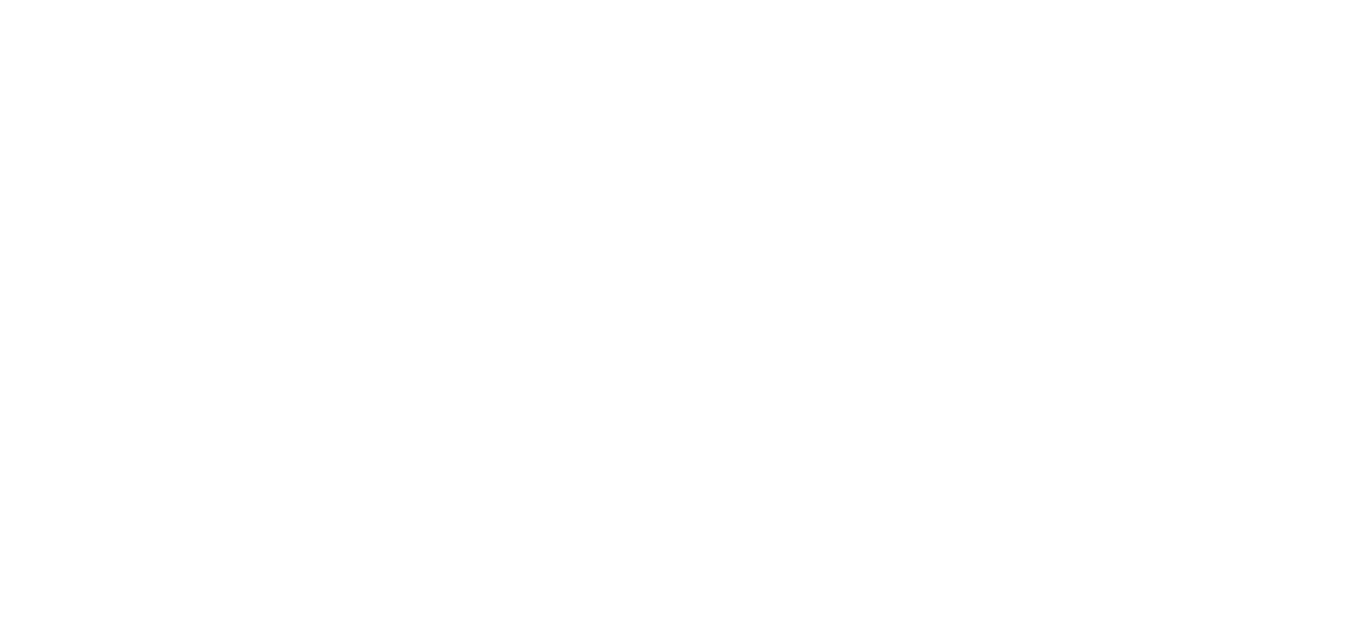scroll, scrollTop: 0, scrollLeft: 0, axis: both 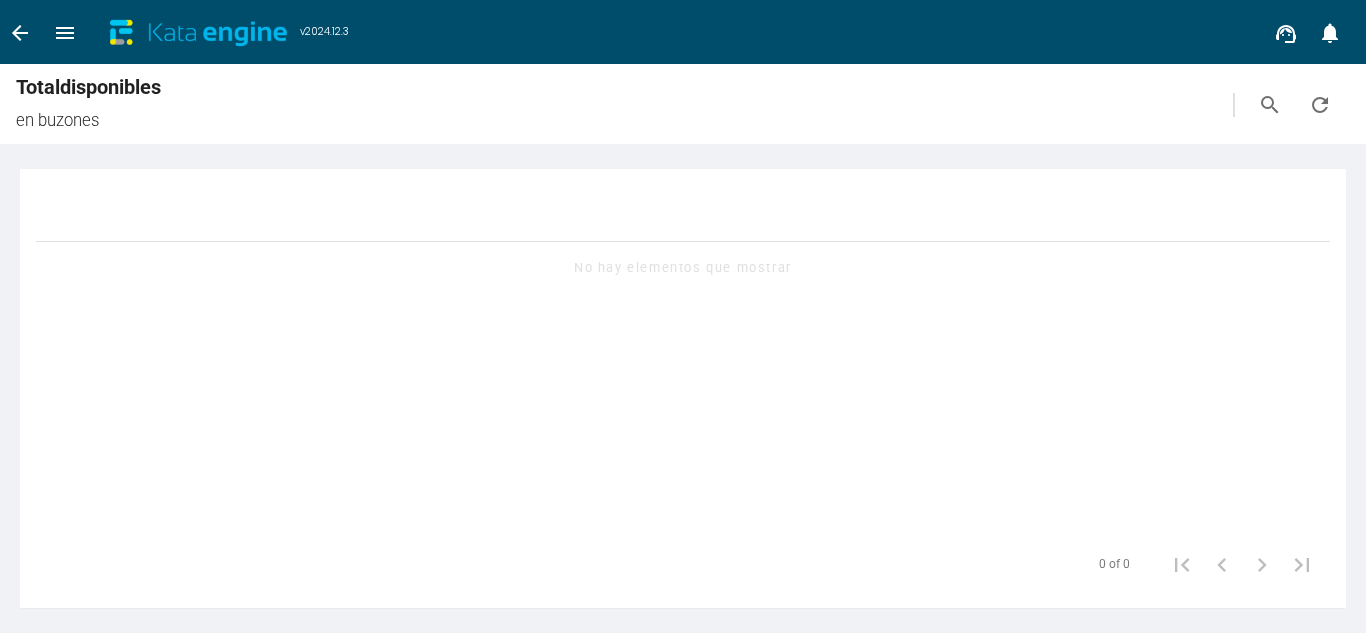 click on "refresh" at bounding box center (1320, 105) 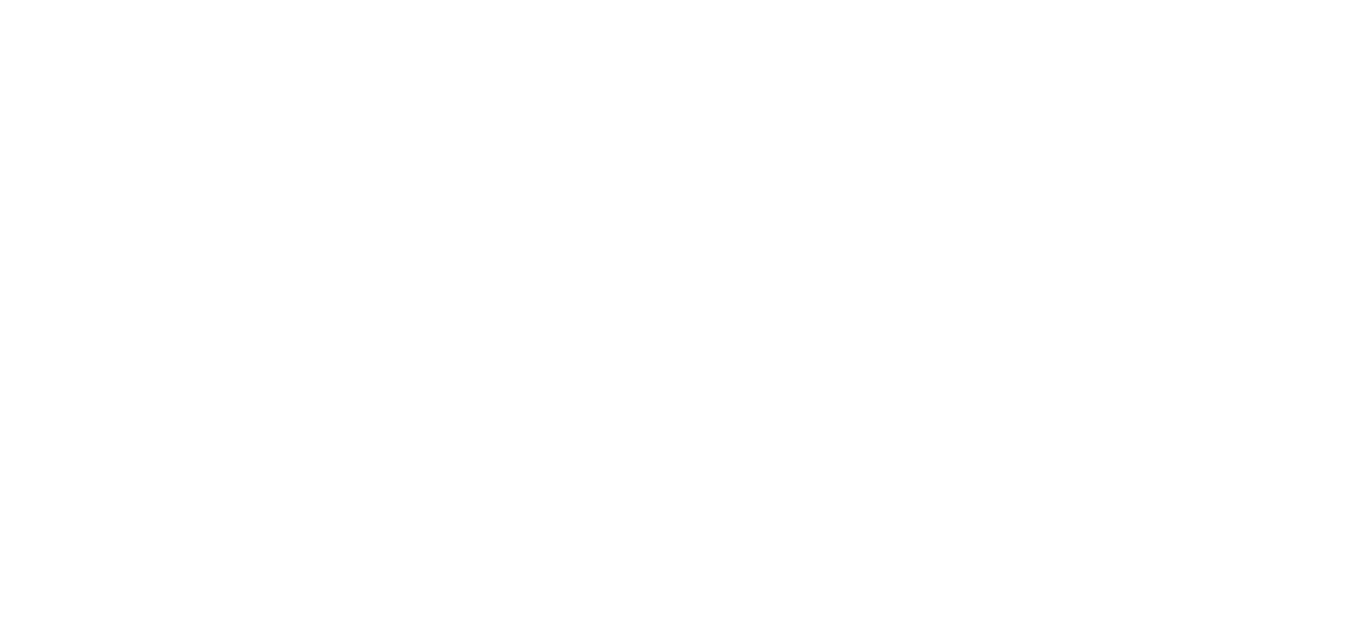 scroll, scrollTop: 0, scrollLeft: 0, axis: both 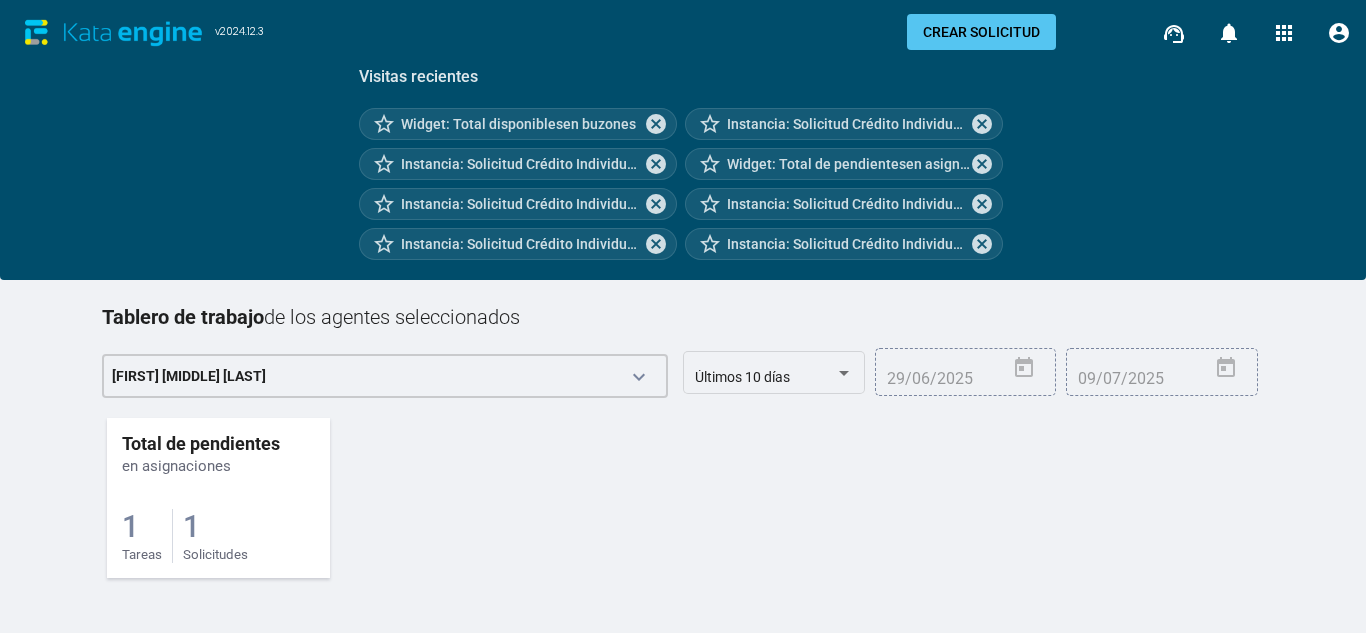 click on "1 Solicitudes" at bounding box center [215, 536] 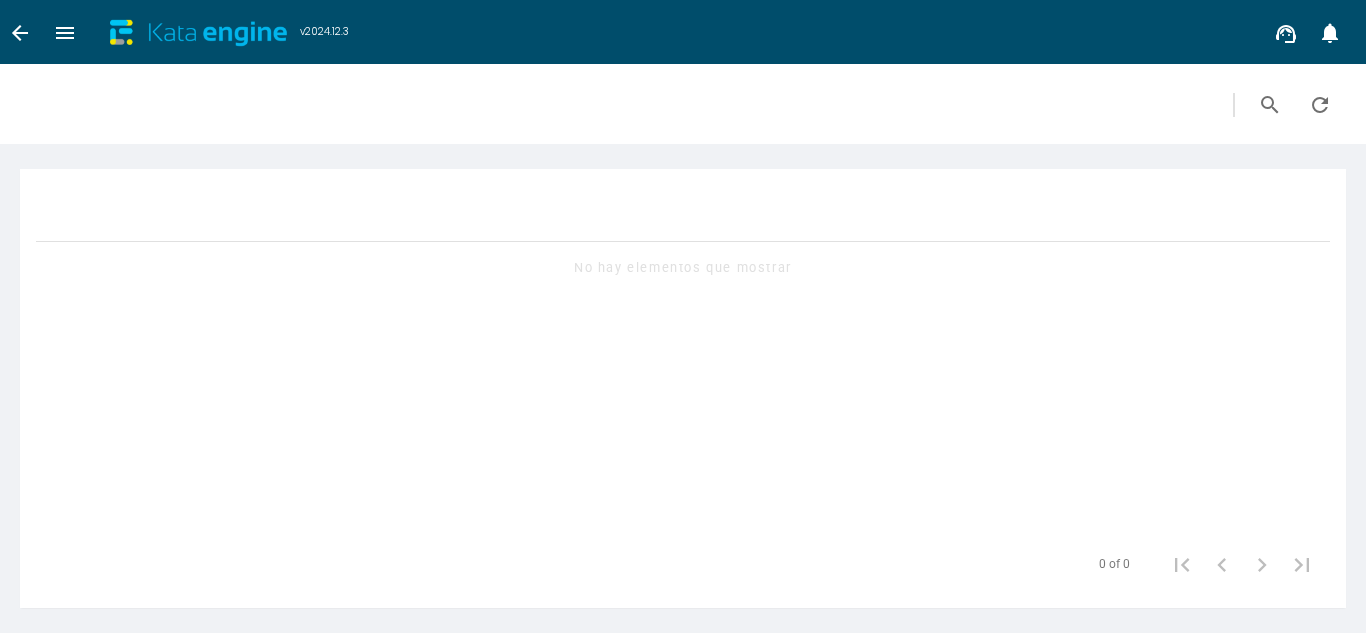 scroll, scrollTop: 0, scrollLeft: 0, axis: both 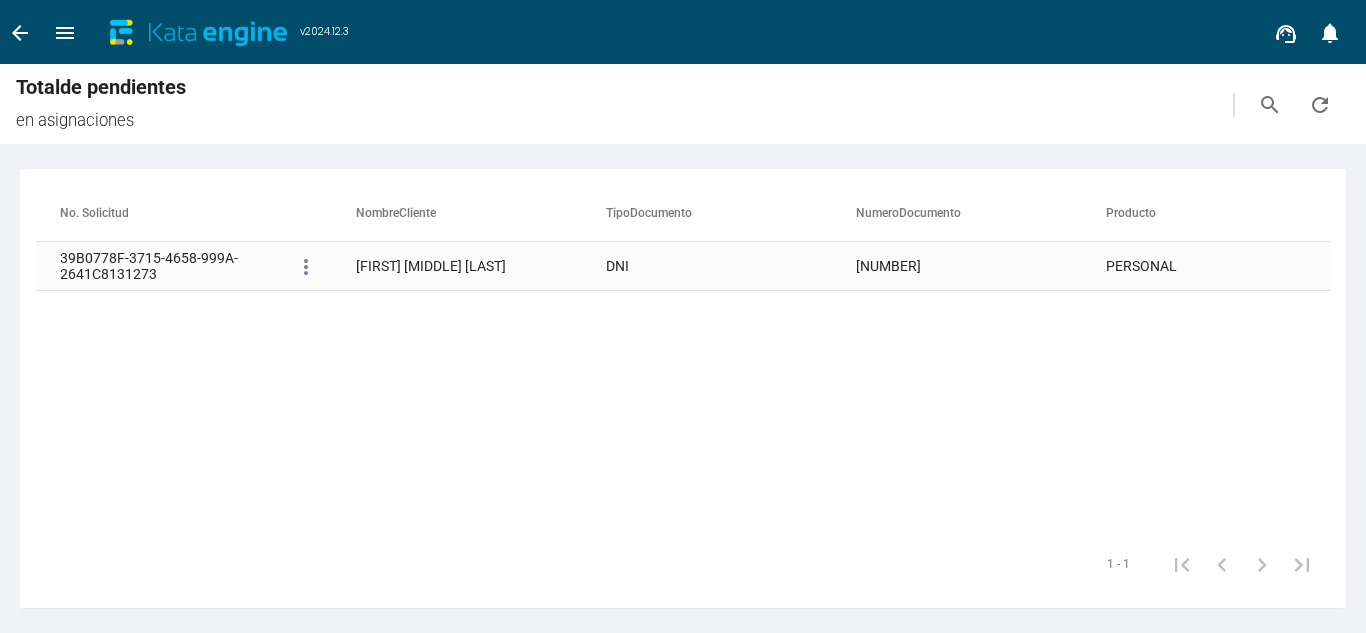 click on "[FIRST] [MIDDLE] [LAST]" at bounding box center [481, 266] 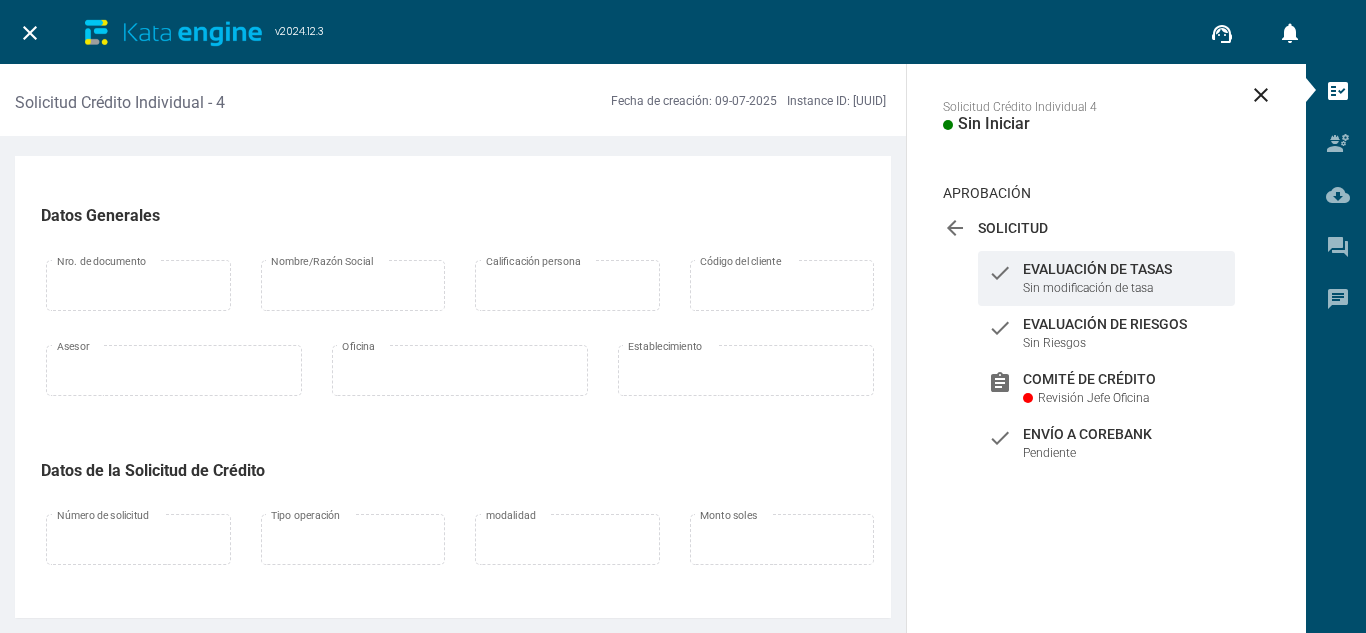 click on "Comité de Crédito" at bounding box center (1124, 269) 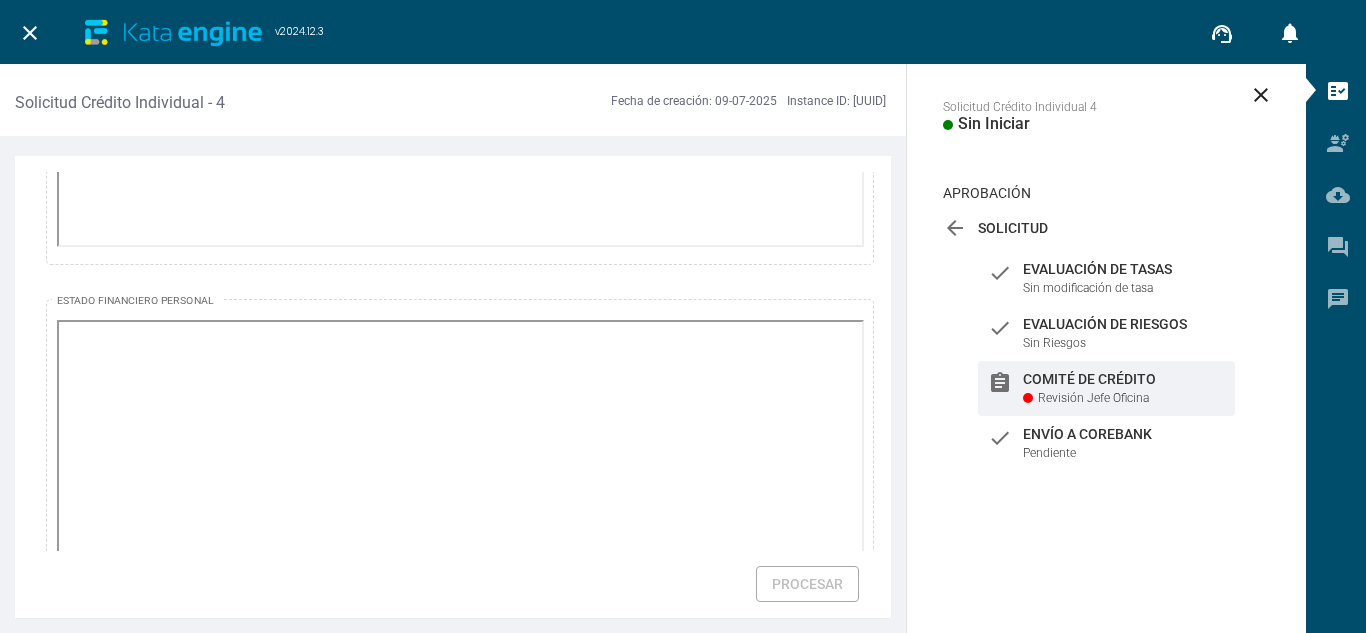 scroll, scrollTop: 400, scrollLeft: 0, axis: vertical 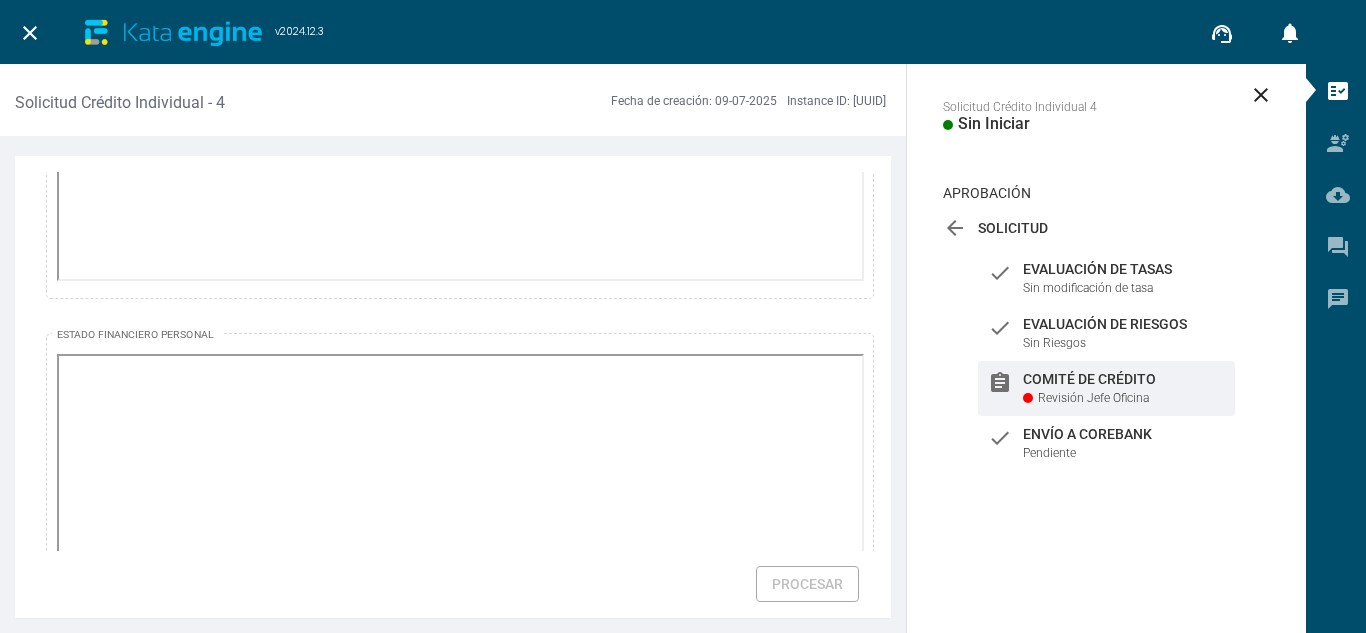 click on "Revisión Jefe Oficina" at bounding box center (1093, 398) 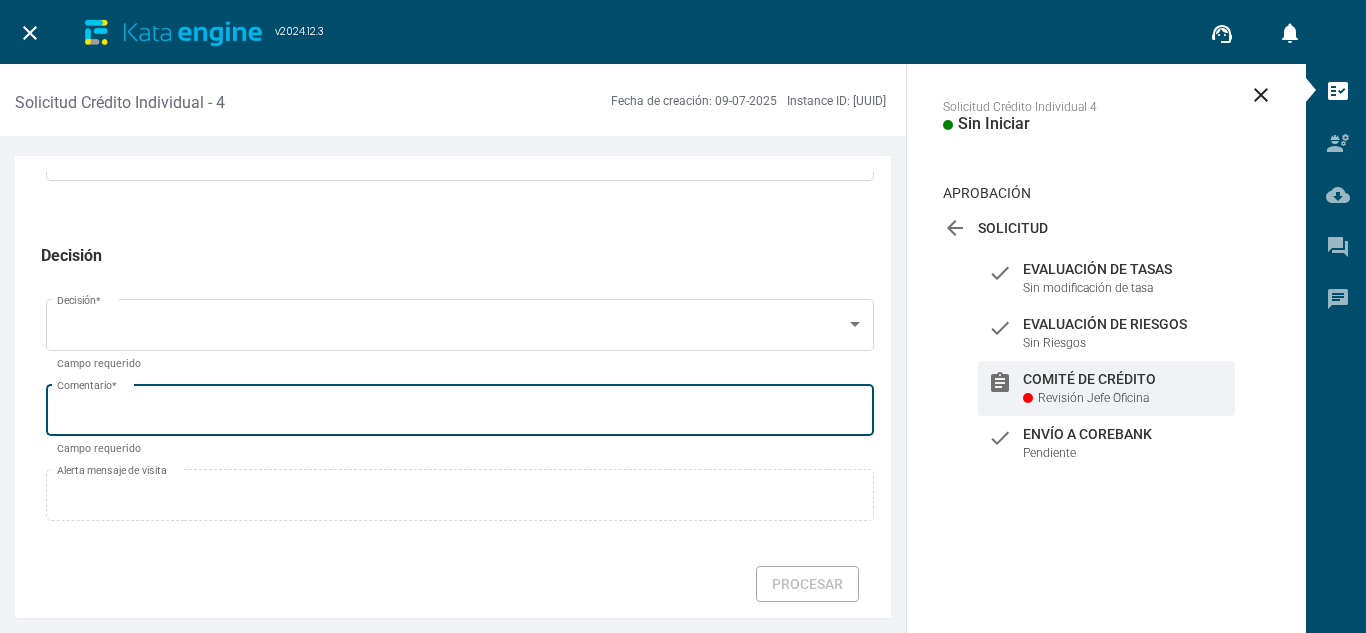scroll, scrollTop: 5244, scrollLeft: 0, axis: vertical 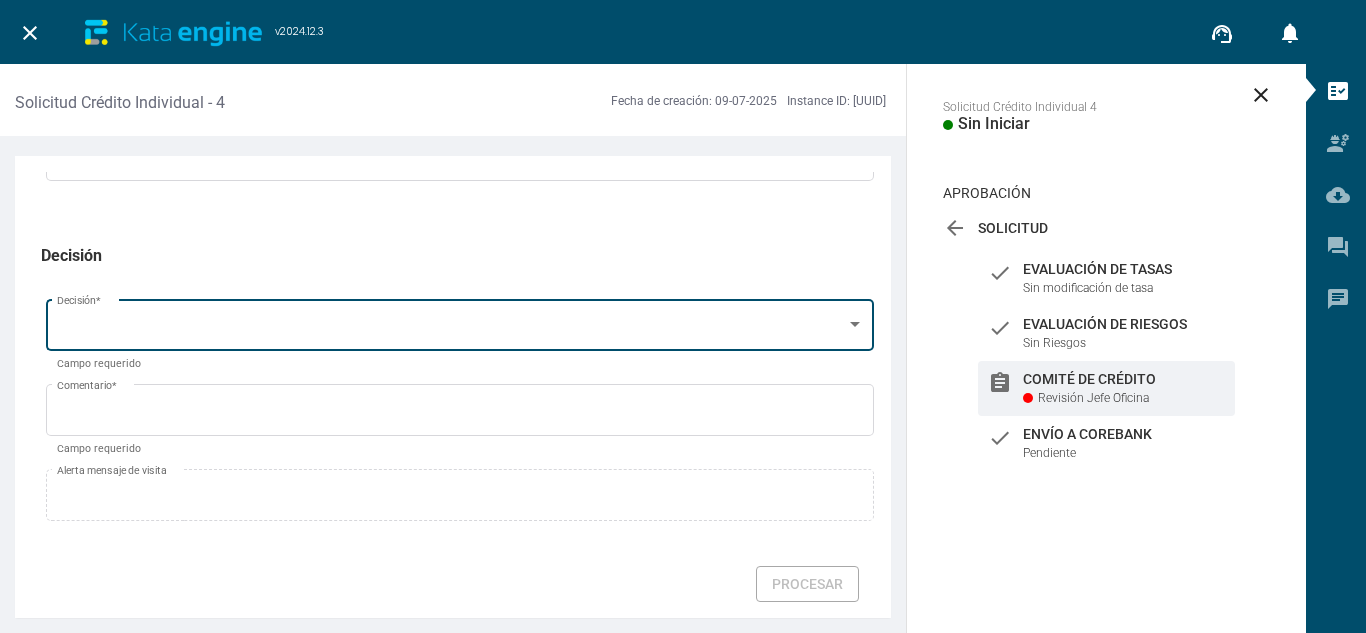 click at bounding box center (451, 329) 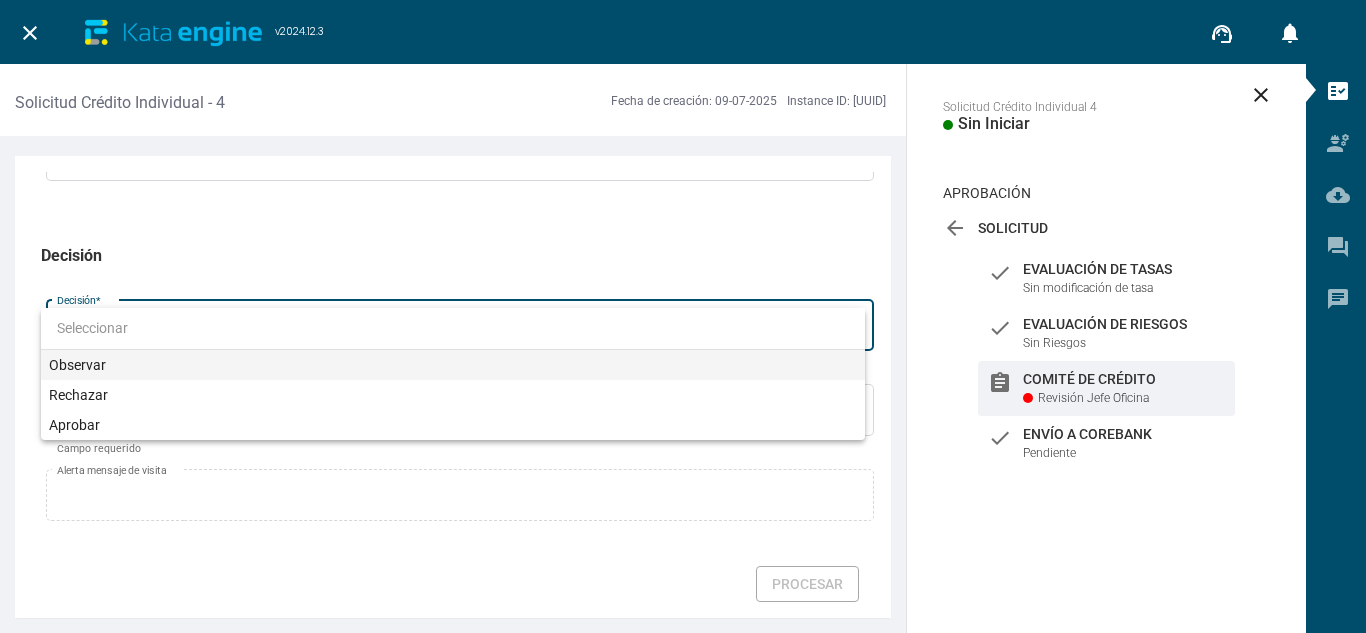 click on "Observar" at bounding box center (453, 365) 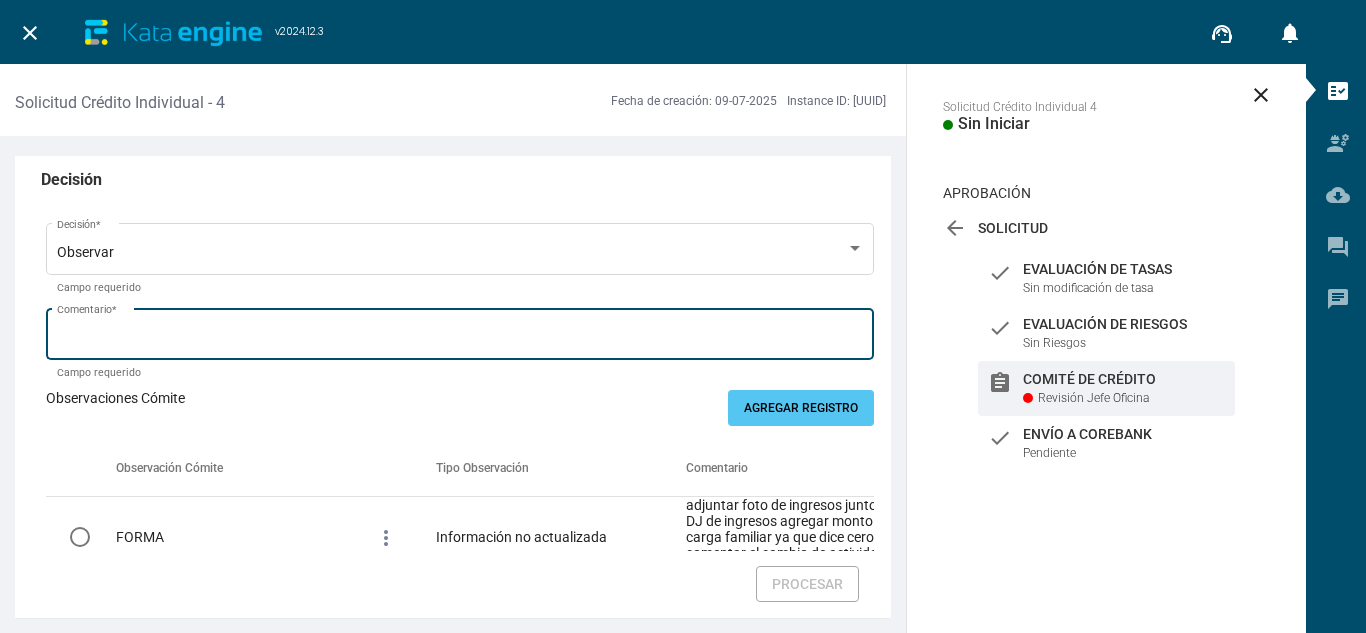 click on "Comentario   *" at bounding box center (460, 332) 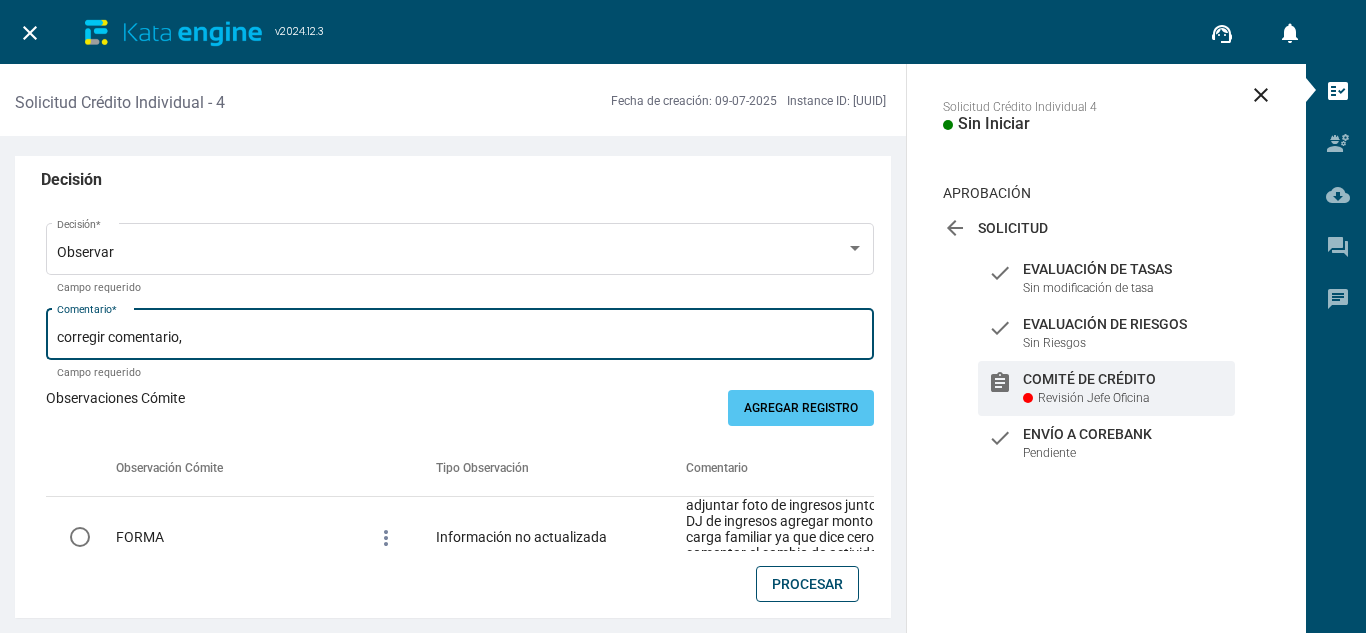 type on "corregir comentario," 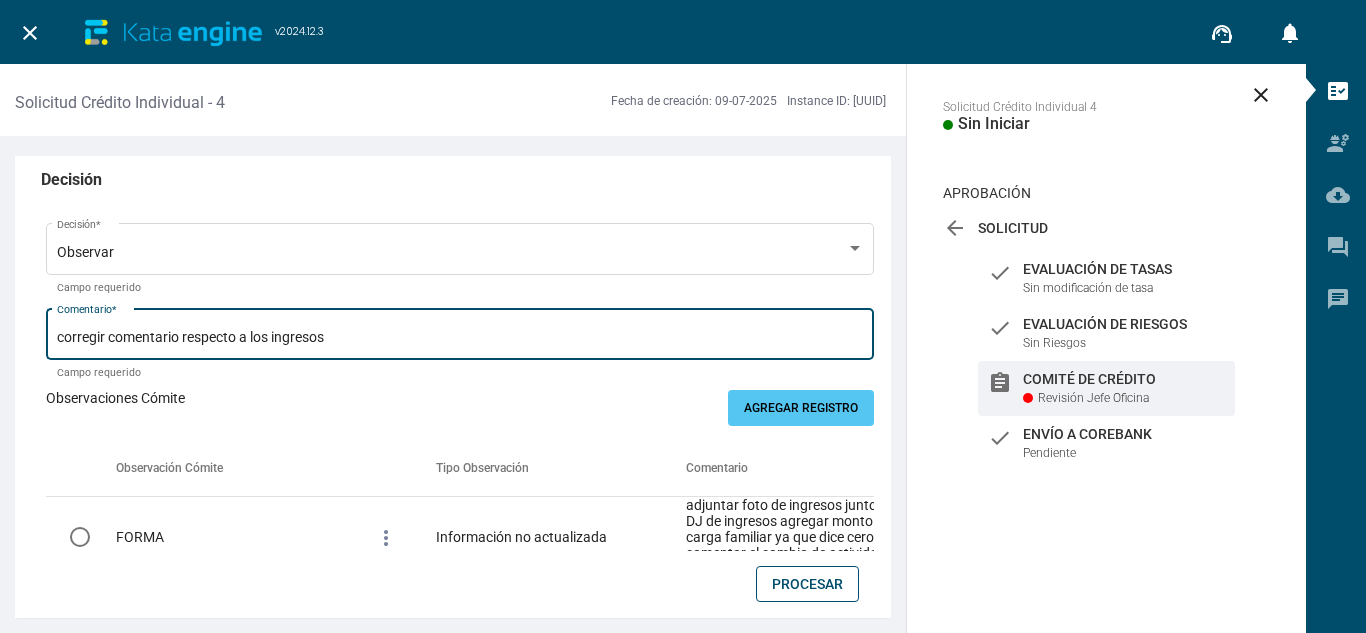 drag, startPoint x: 380, startPoint y: 416, endPoint x: 0, endPoint y: 424, distance: 380.0842 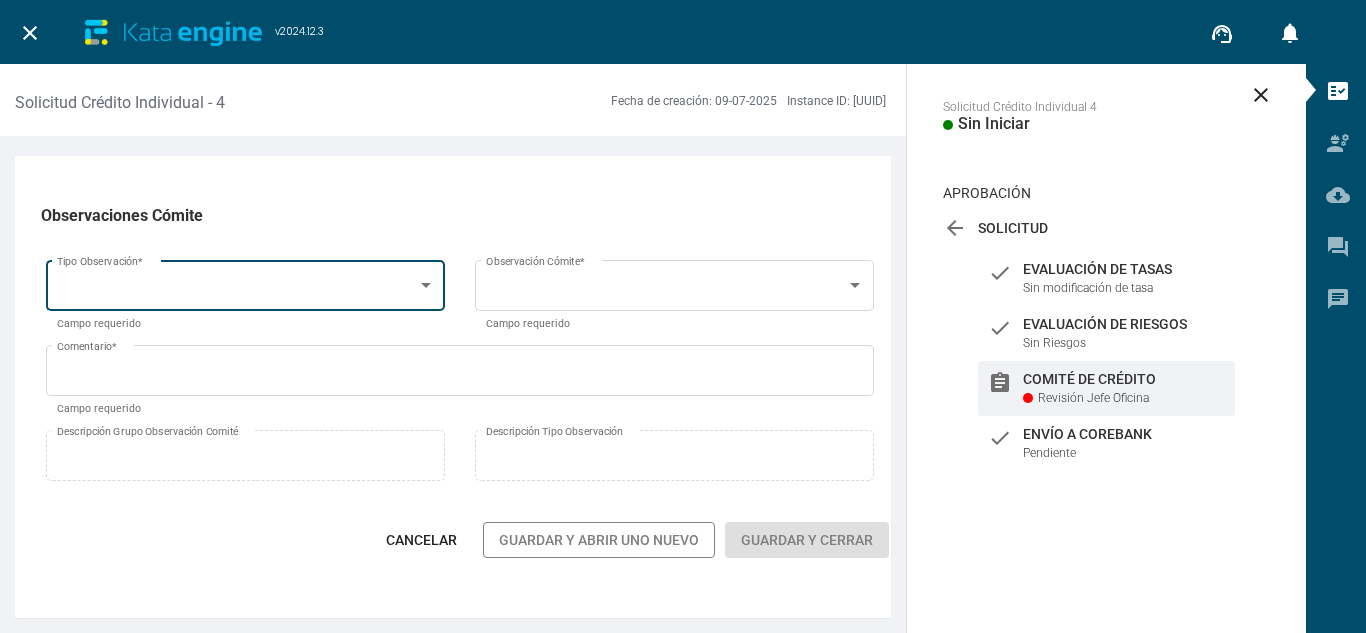 click on "Tipo Observación   *" at bounding box center [246, 283] 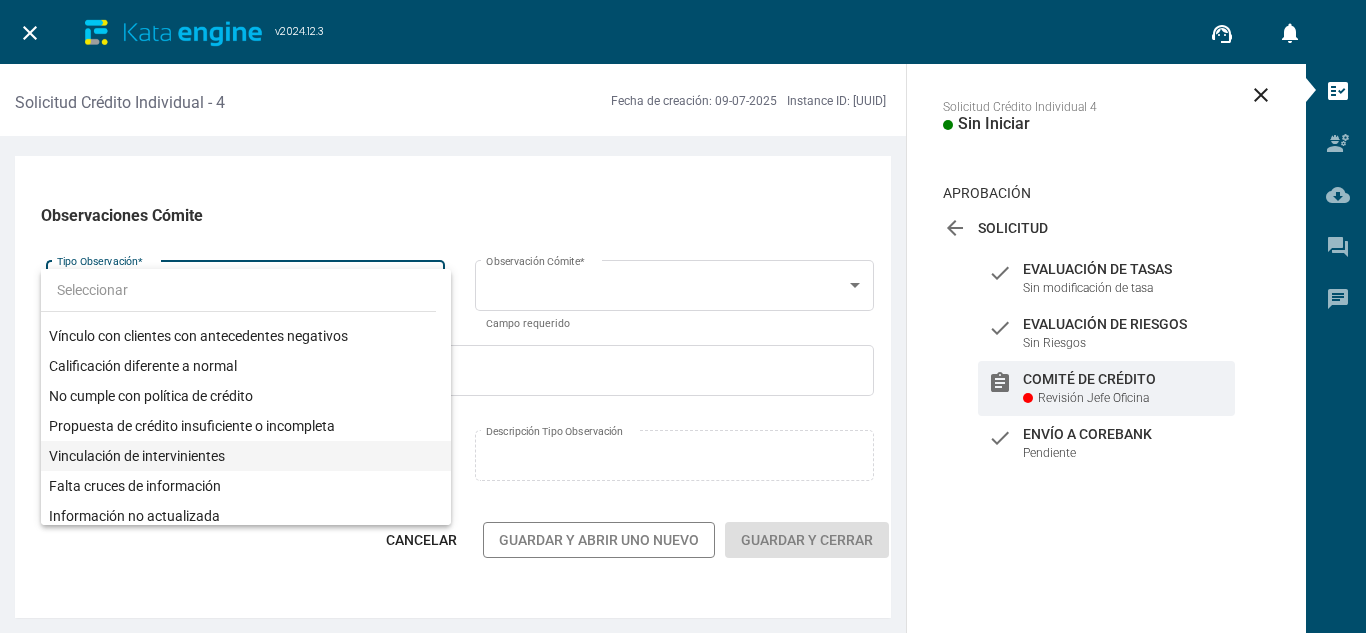 scroll, scrollTop: 300, scrollLeft: 0, axis: vertical 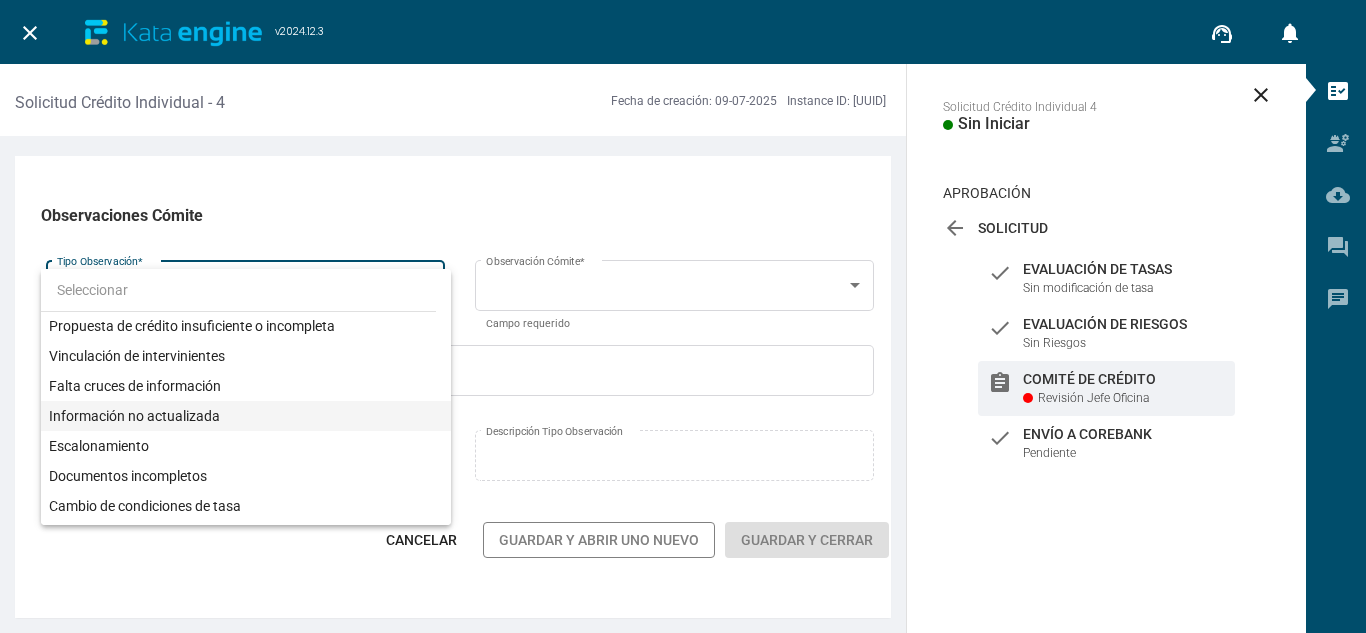 click on "Información no actualizada" at bounding box center [246, 416] 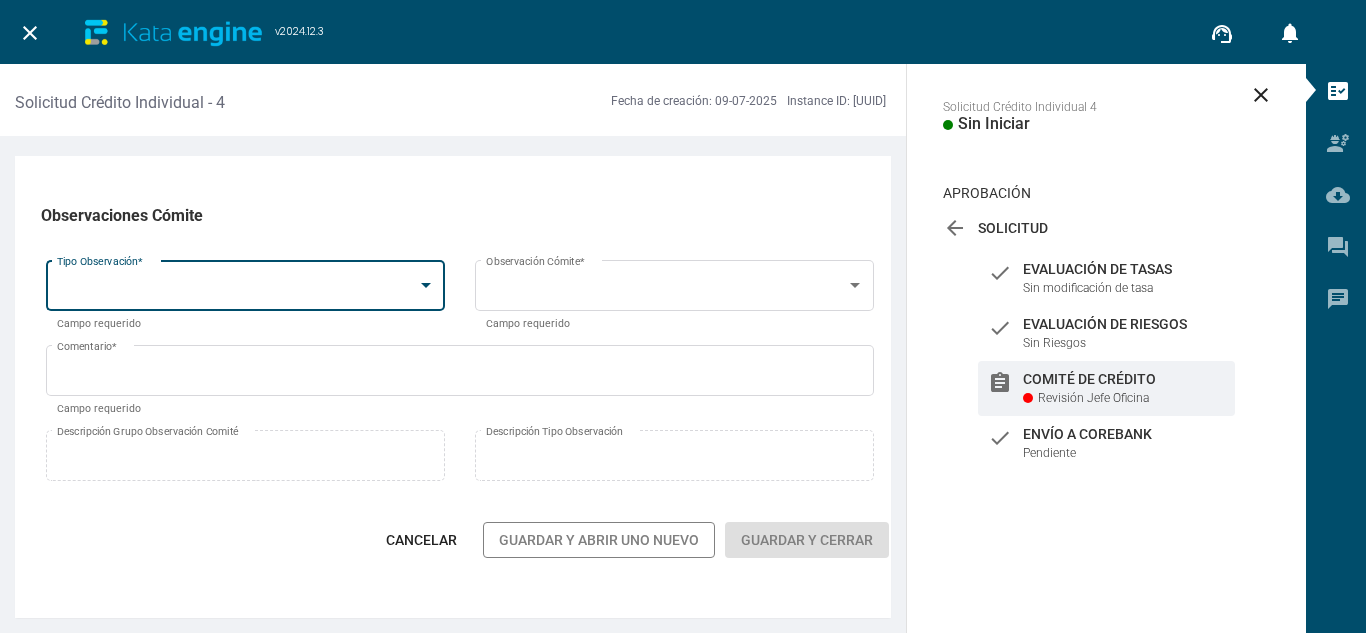 scroll, scrollTop: 374, scrollLeft: 0, axis: vertical 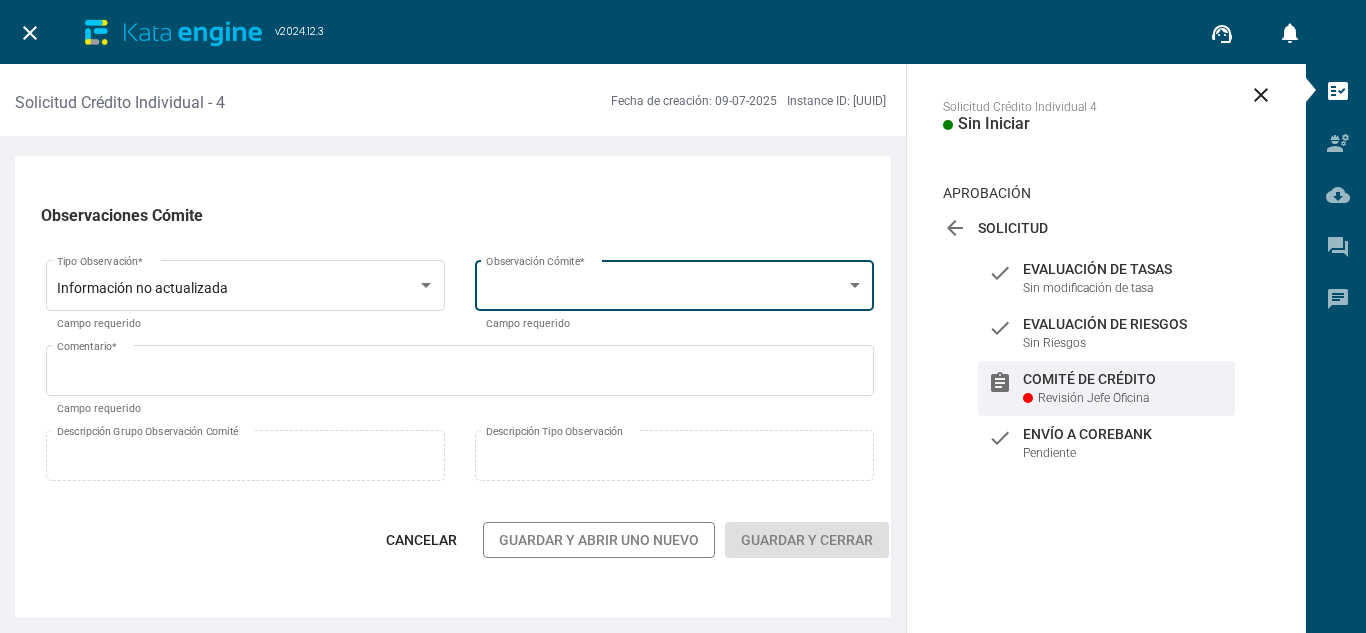 click on "Observación Cómite   *" at bounding box center [675, 283] 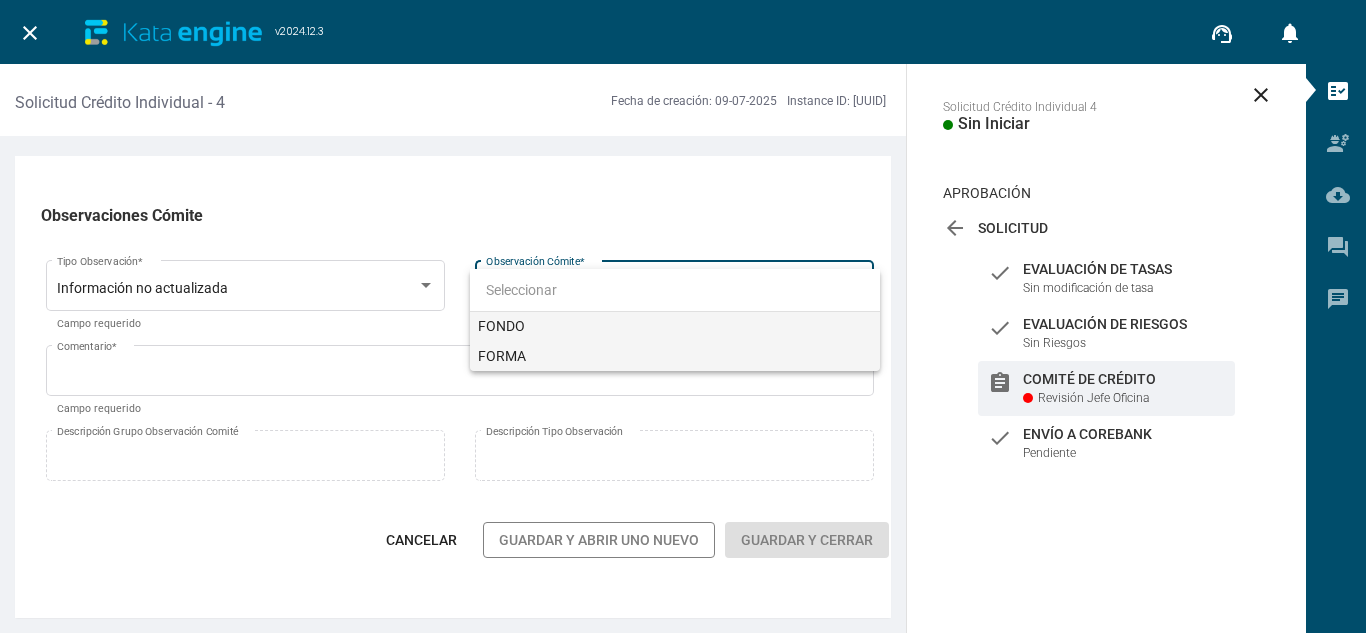 click on "FORMA" at bounding box center [675, 356] 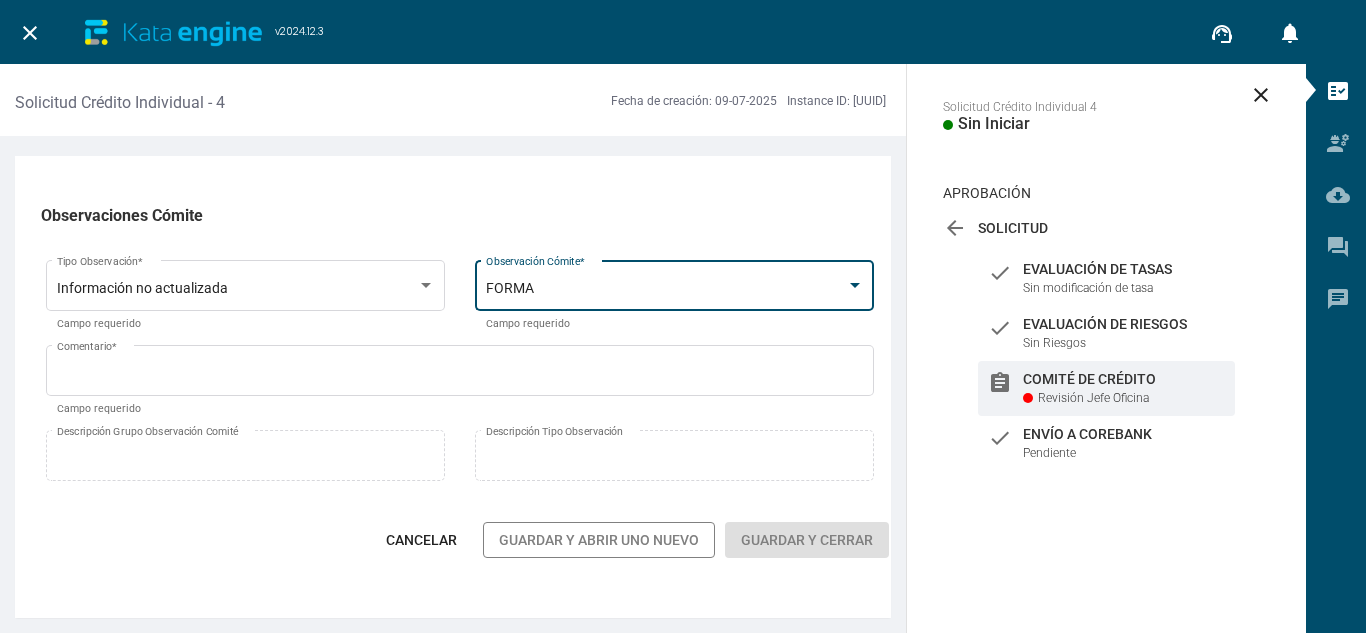 click on "FORMA  Observación Cómite   *" at bounding box center [675, 283] 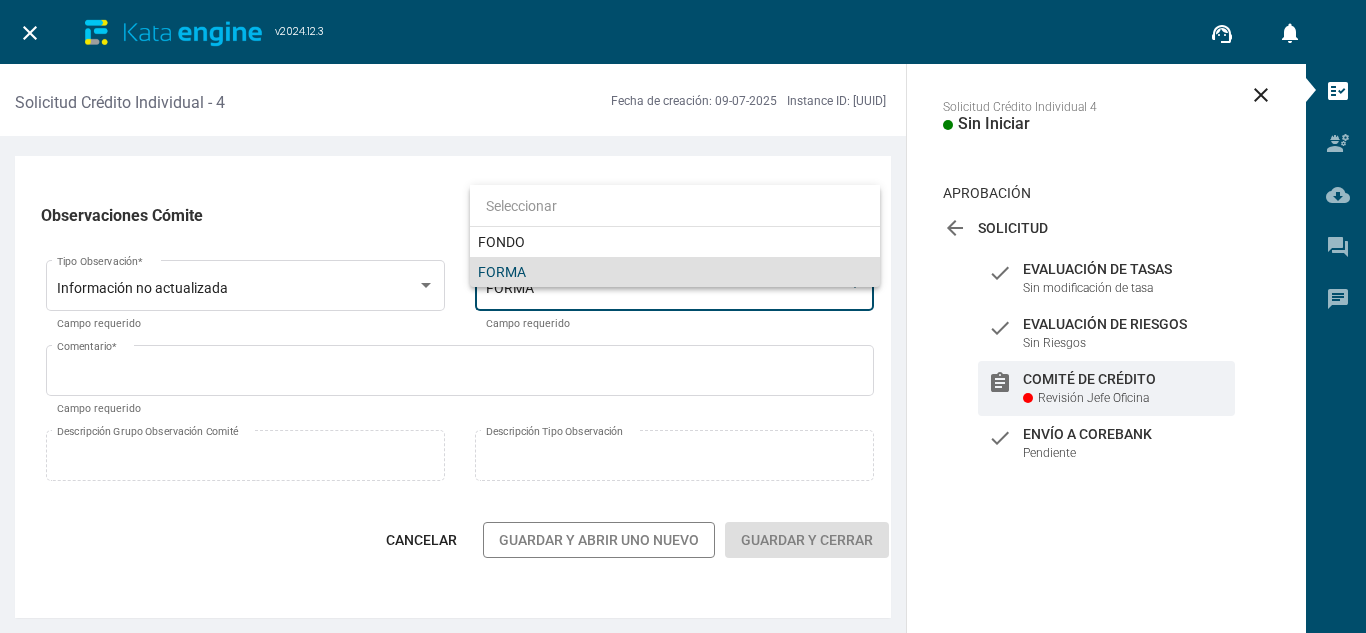 click on "FORMA" at bounding box center [675, 272] 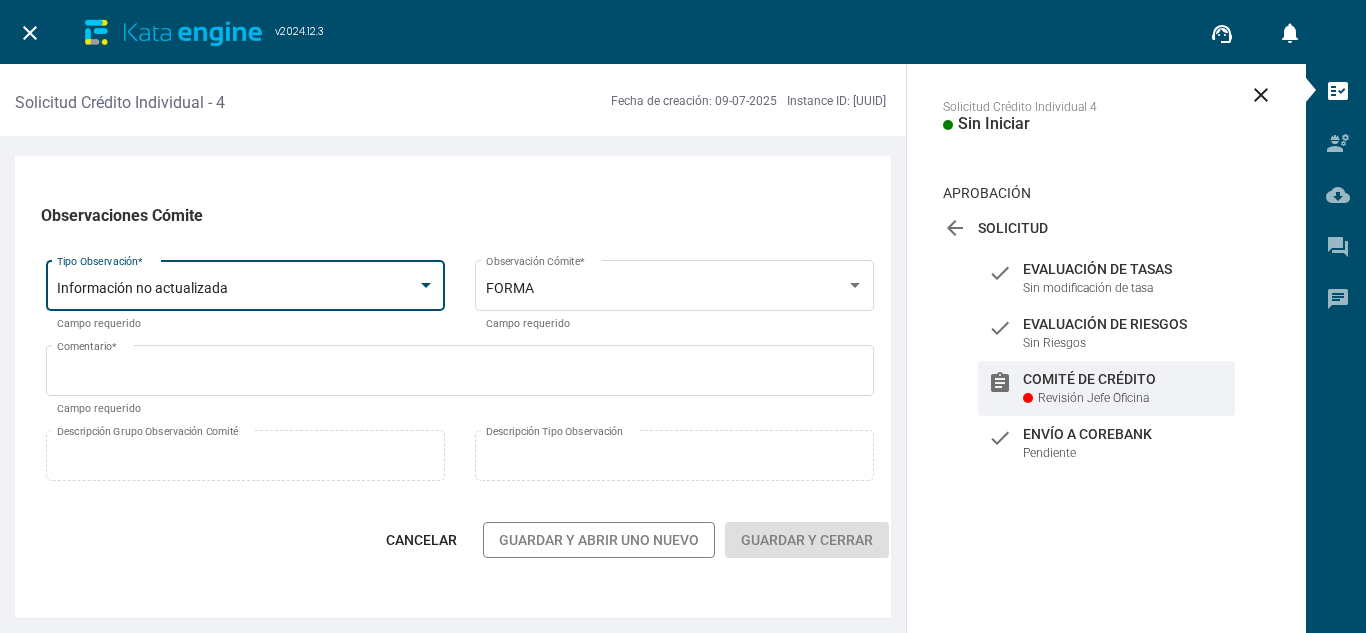 click on "Información no actualizada" at bounding box center (237, 289) 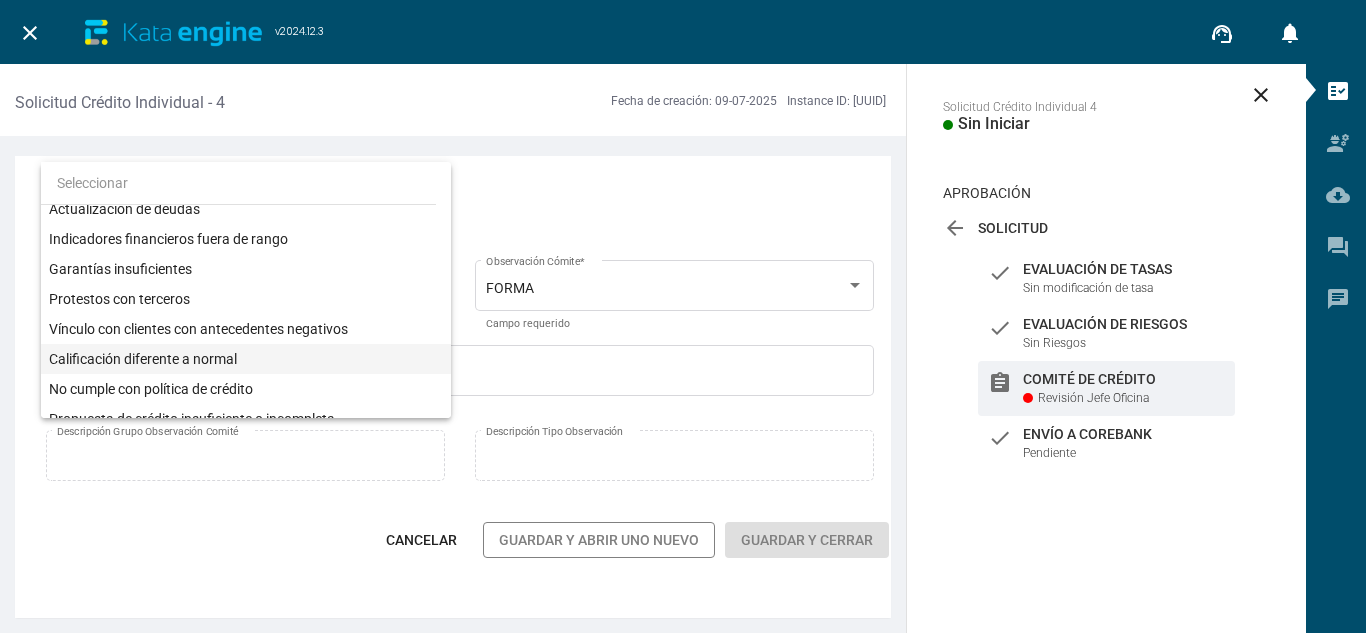scroll, scrollTop: 200, scrollLeft: 0, axis: vertical 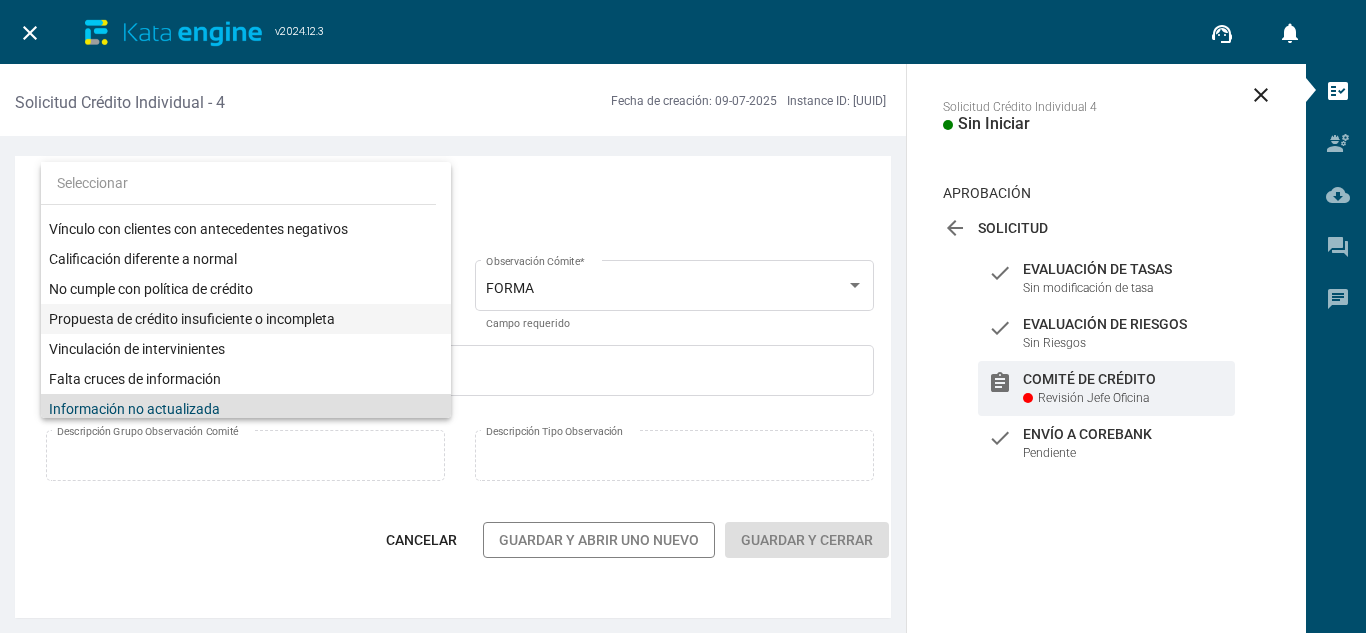 click on "Propuesta de crédito insuficiente o incompleta" at bounding box center [246, 319] 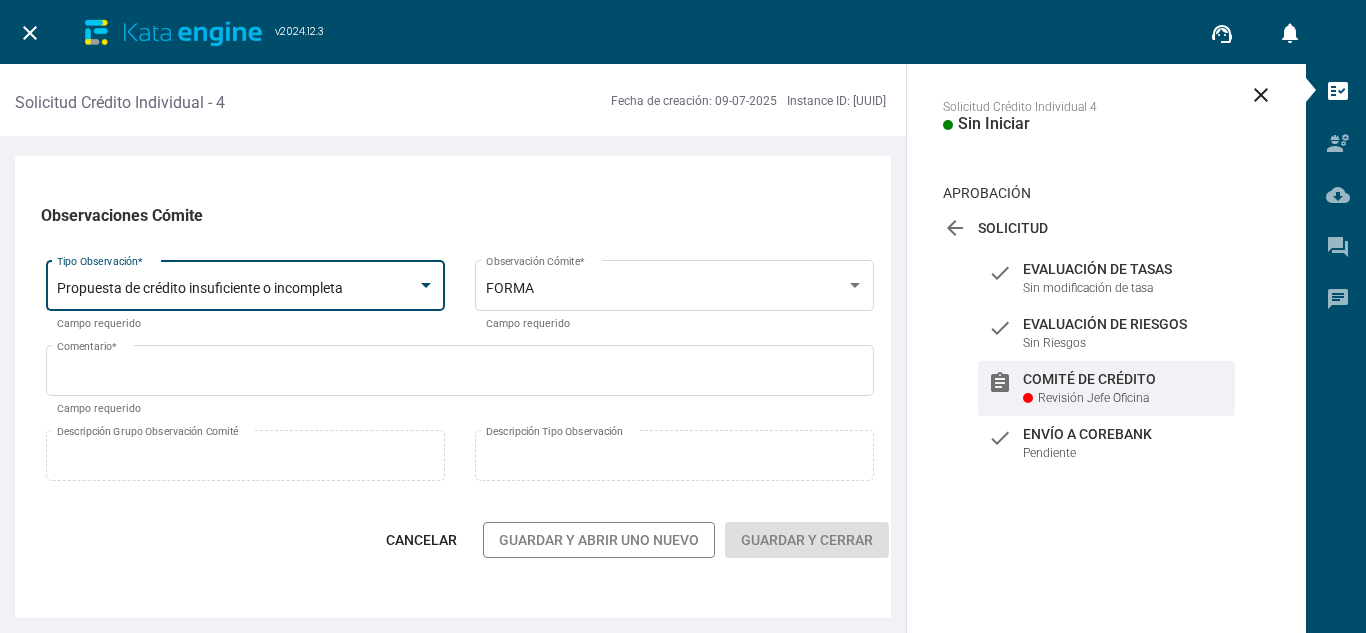 scroll, scrollTop: 248, scrollLeft: 0, axis: vertical 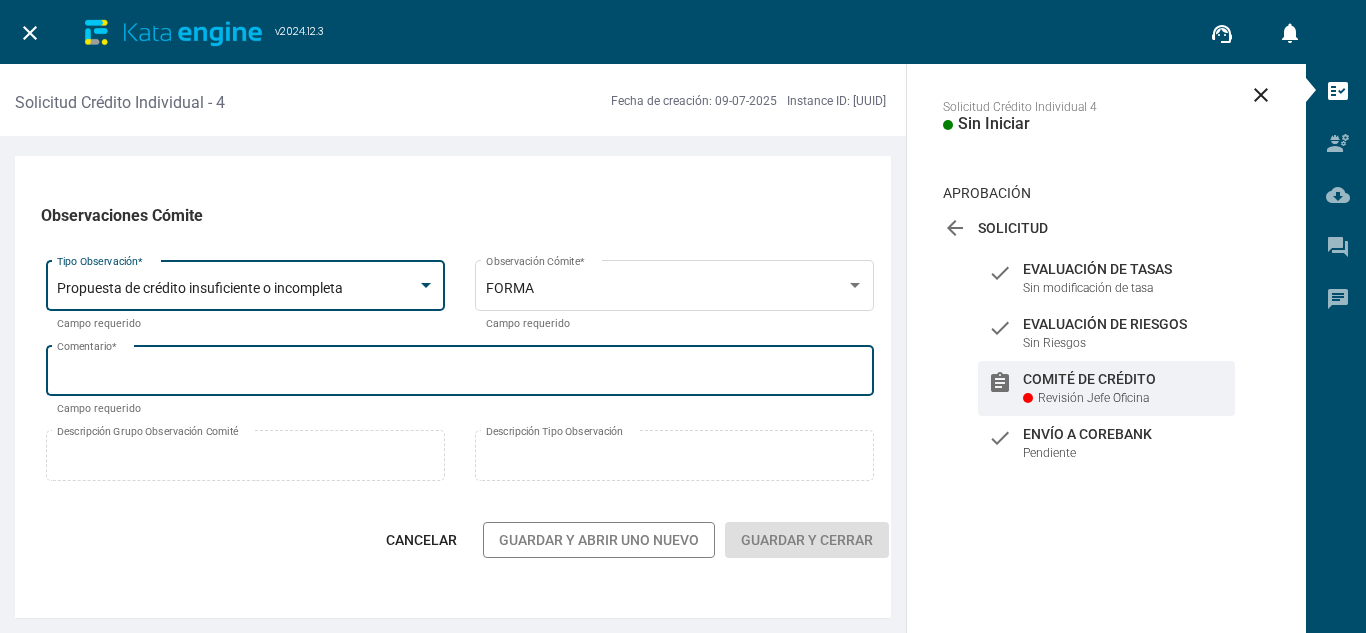 click on "Comentario   *" at bounding box center (460, 374) 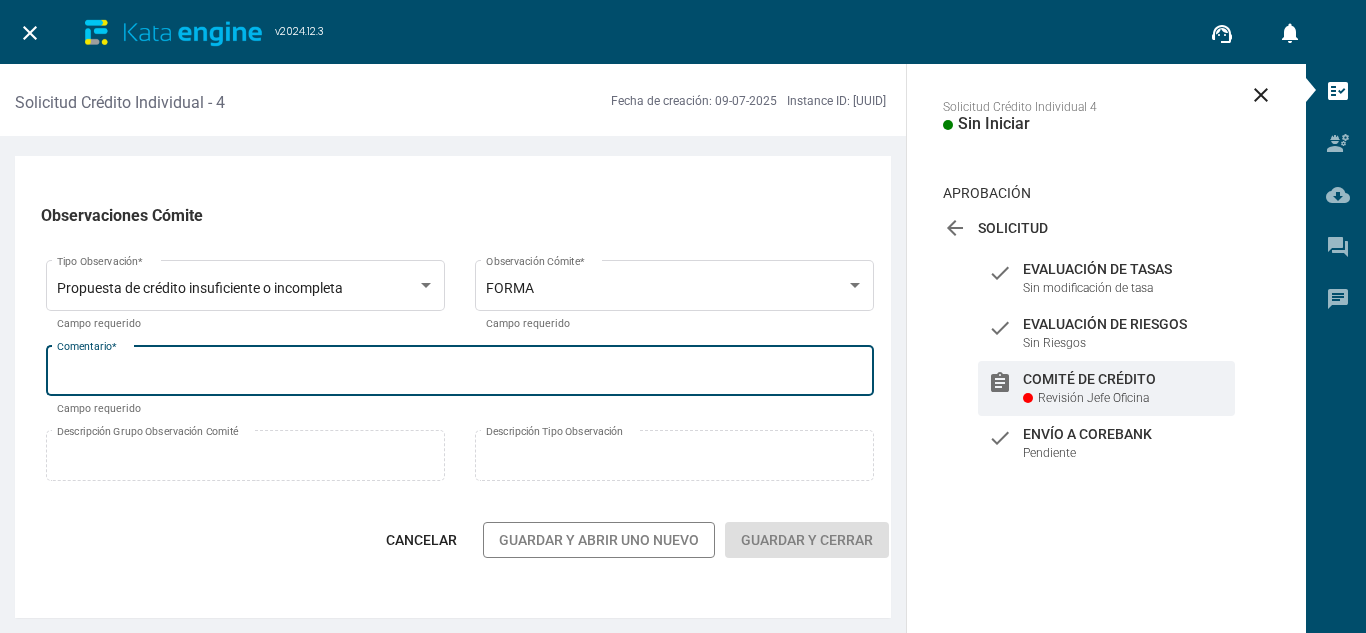 paste on "corregir comentario respecto a los ingresos" 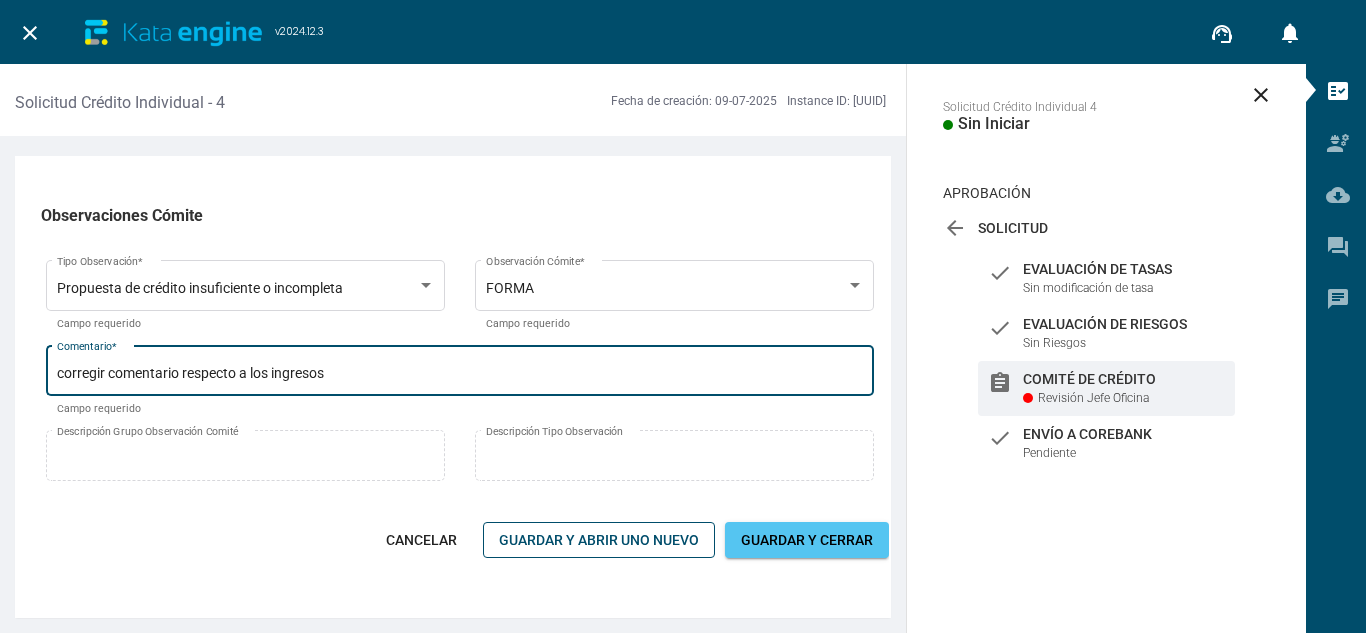 type on "corregir comentario respecto a los ingresos" 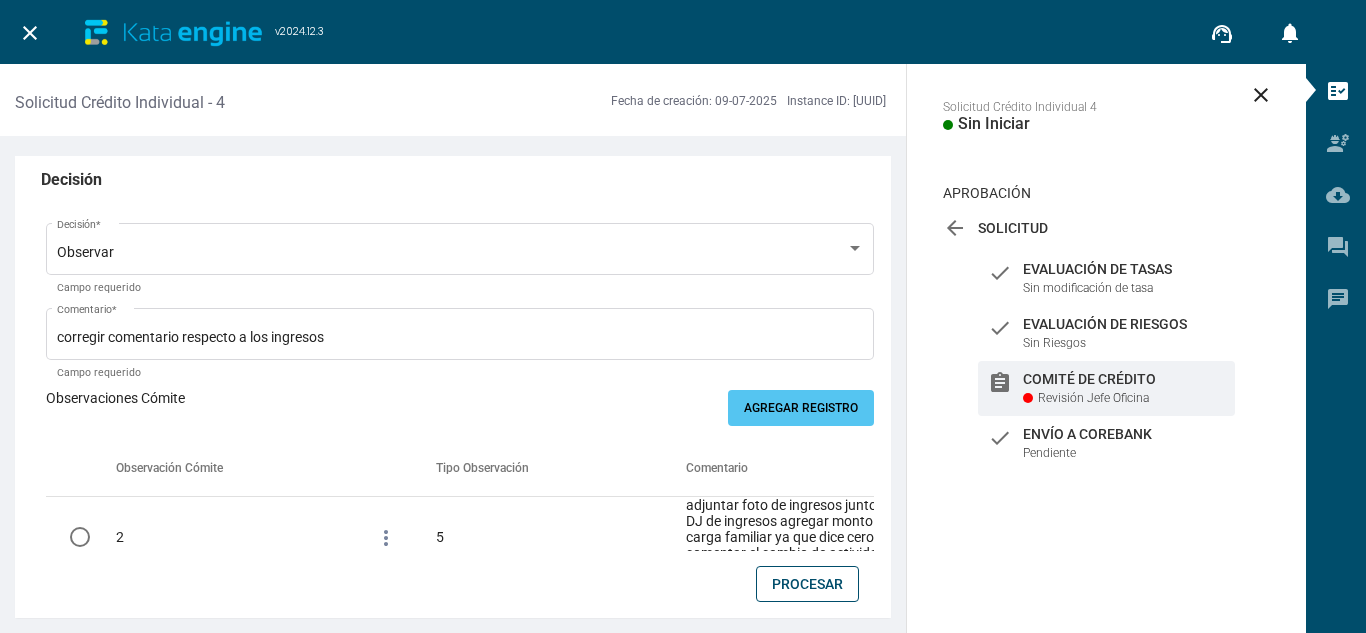 scroll, scrollTop: 5059, scrollLeft: 0, axis: vertical 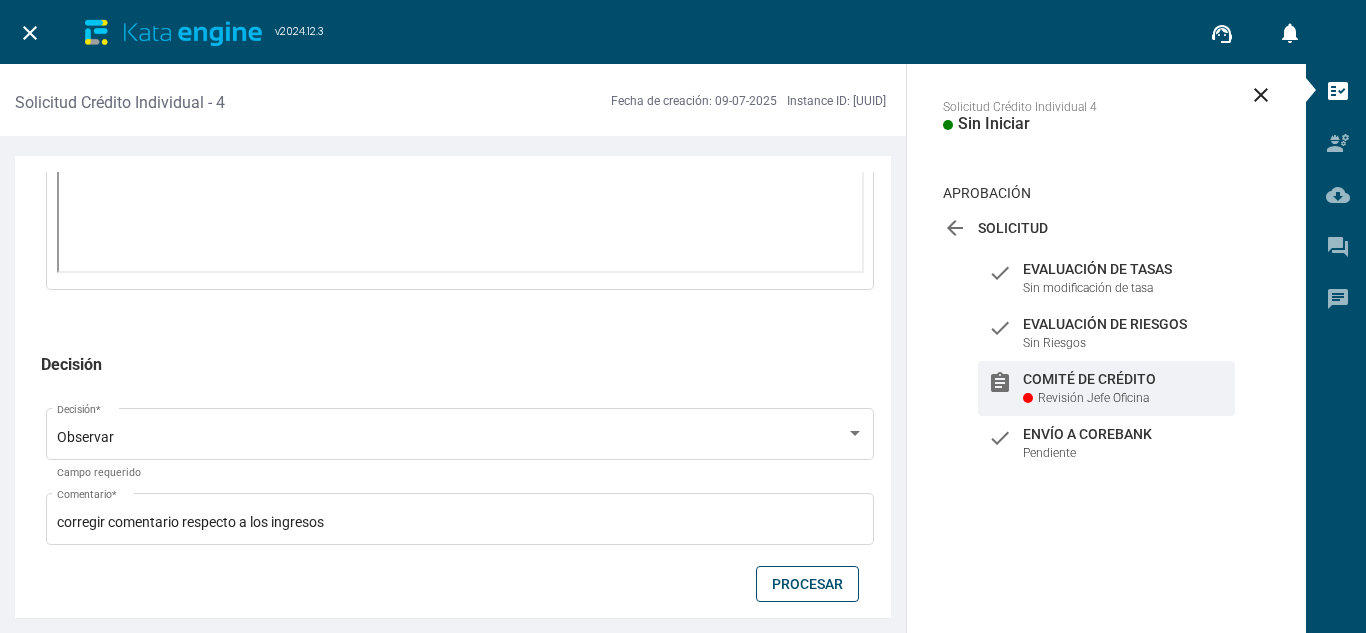click on "Procesar" at bounding box center (807, 584) 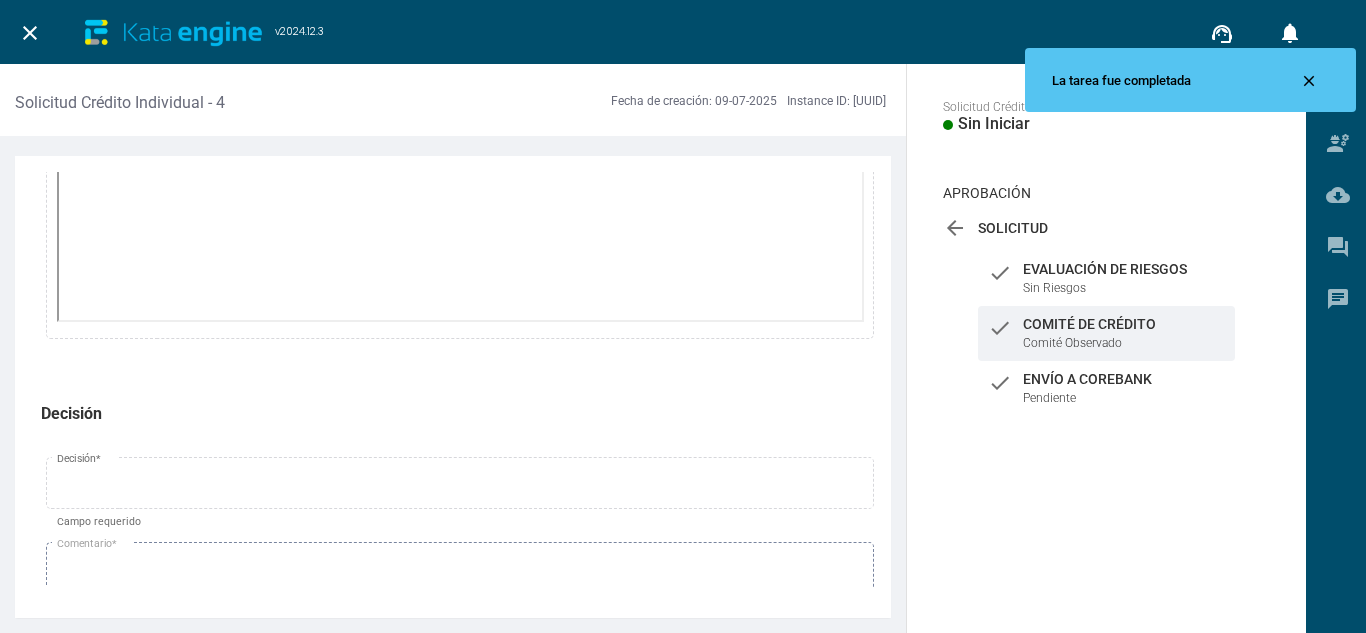scroll, scrollTop: 5108, scrollLeft: 0, axis: vertical 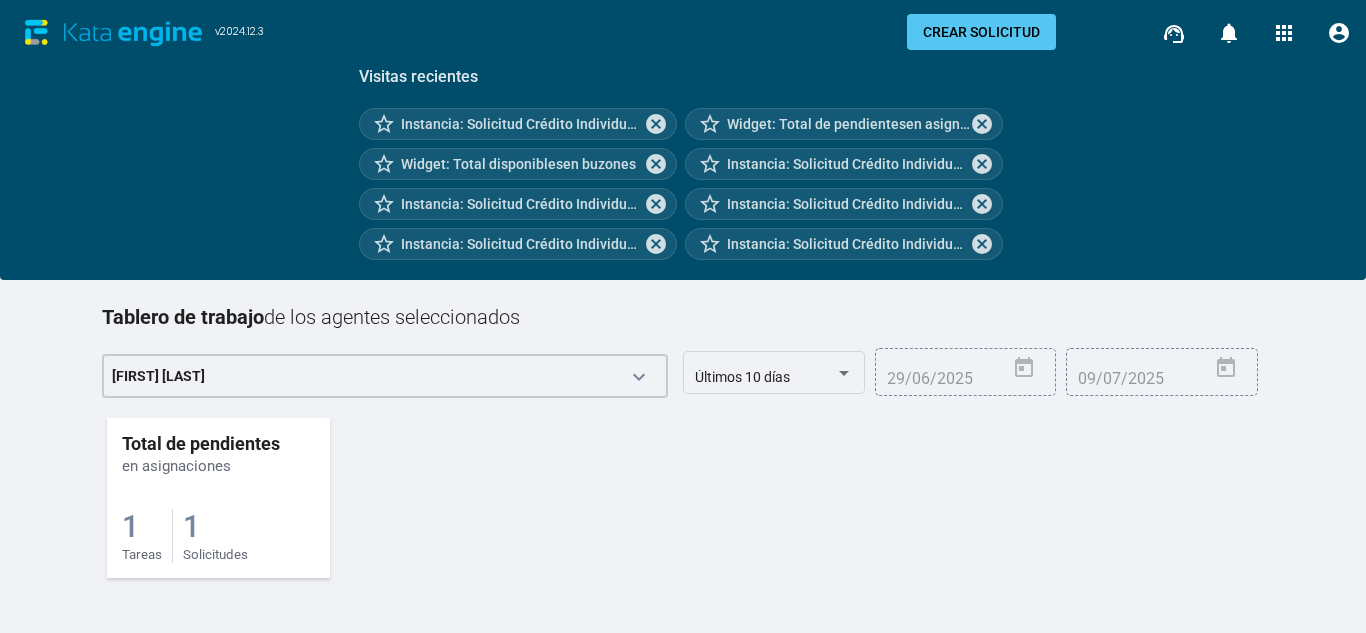 click on "1 Solicitudes" at bounding box center [215, 536] 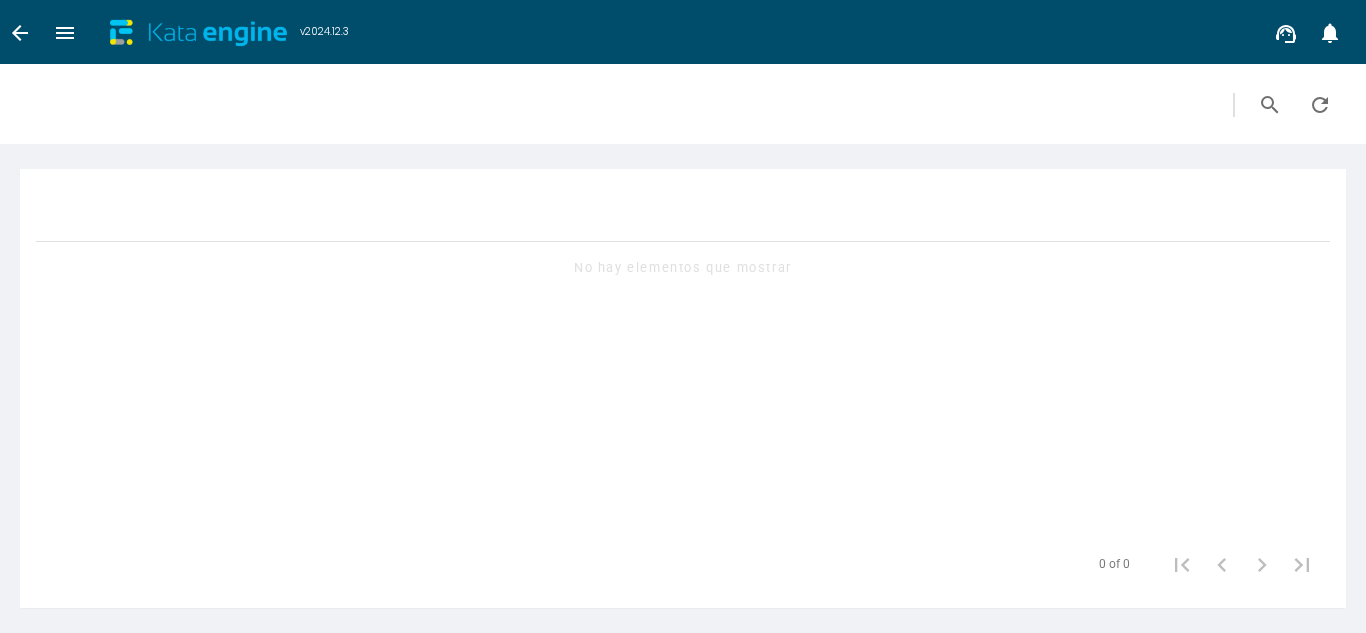 scroll, scrollTop: 0, scrollLeft: 0, axis: both 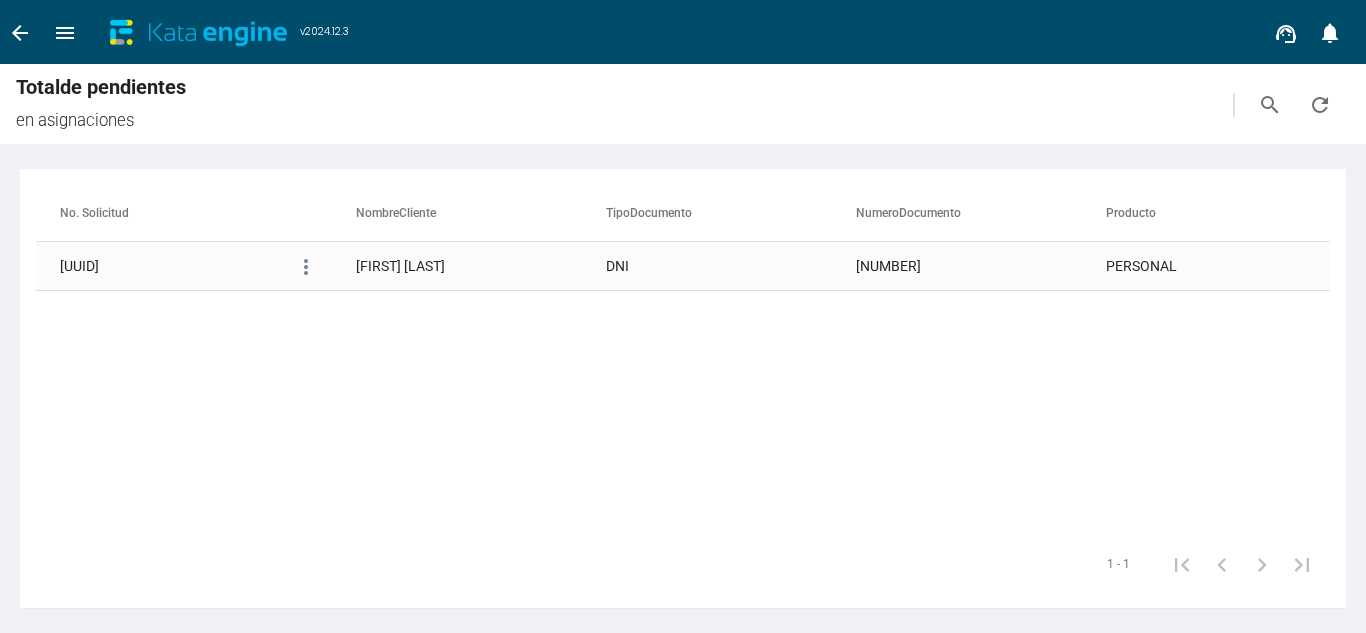 click on "[FIRST] [LAST]" at bounding box center [481, 266] 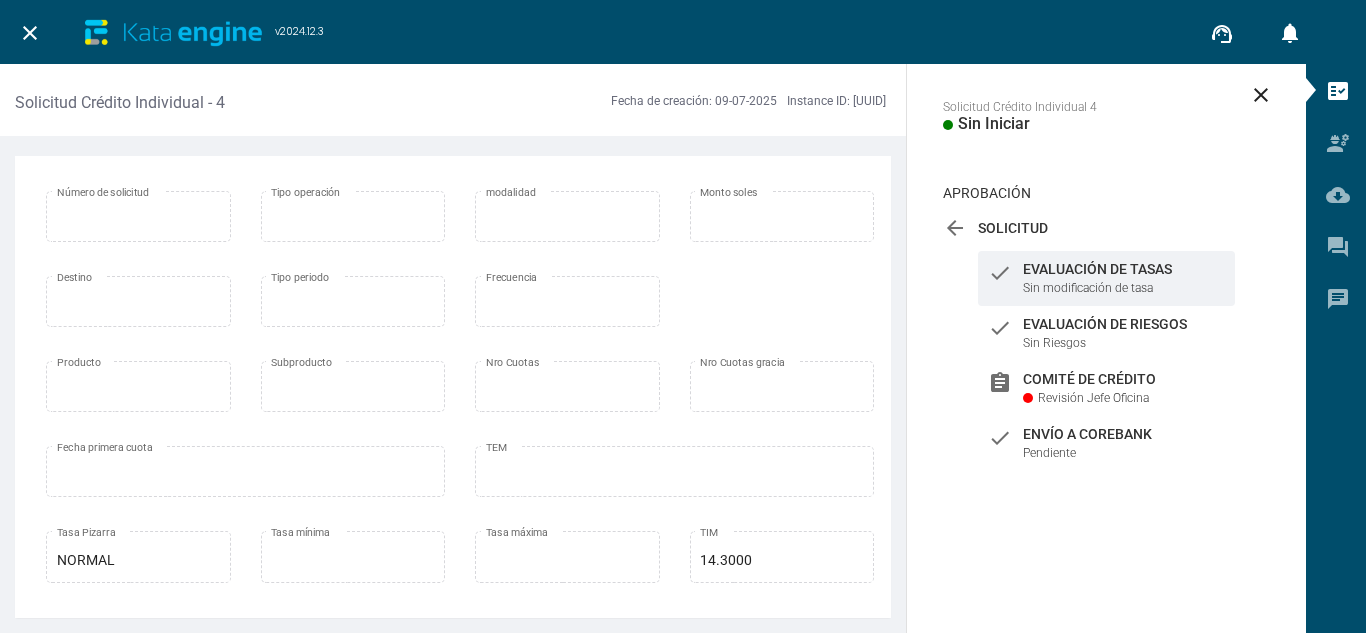 scroll, scrollTop: 400, scrollLeft: 0, axis: vertical 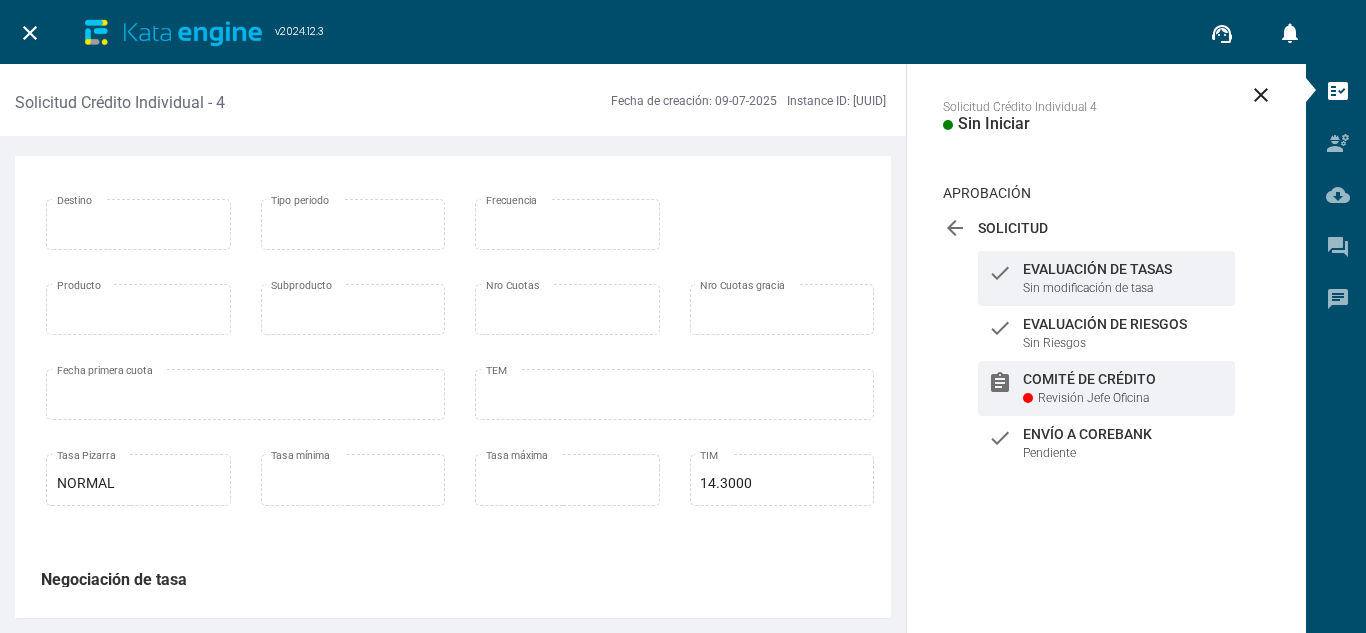 click on "Revisión Jefe Oficina" at bounding box center (1093, 398) 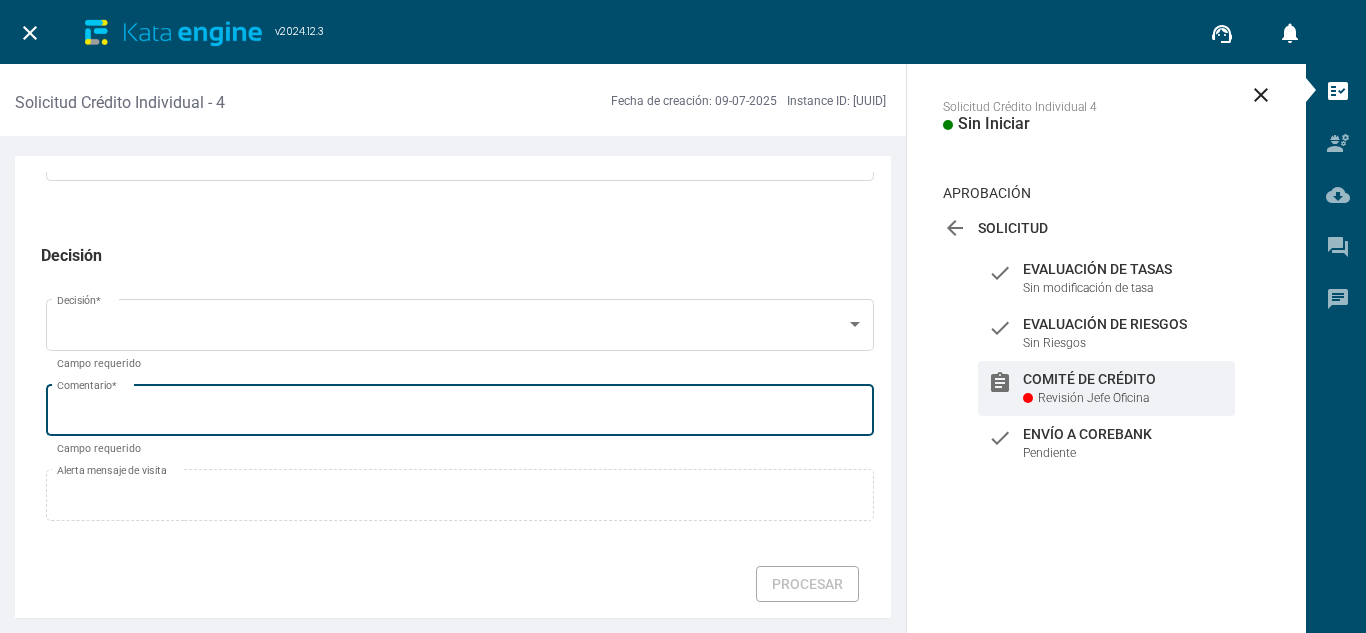 scroll, scrollTop: 5193, scrollLeft: 0, axis: vertical 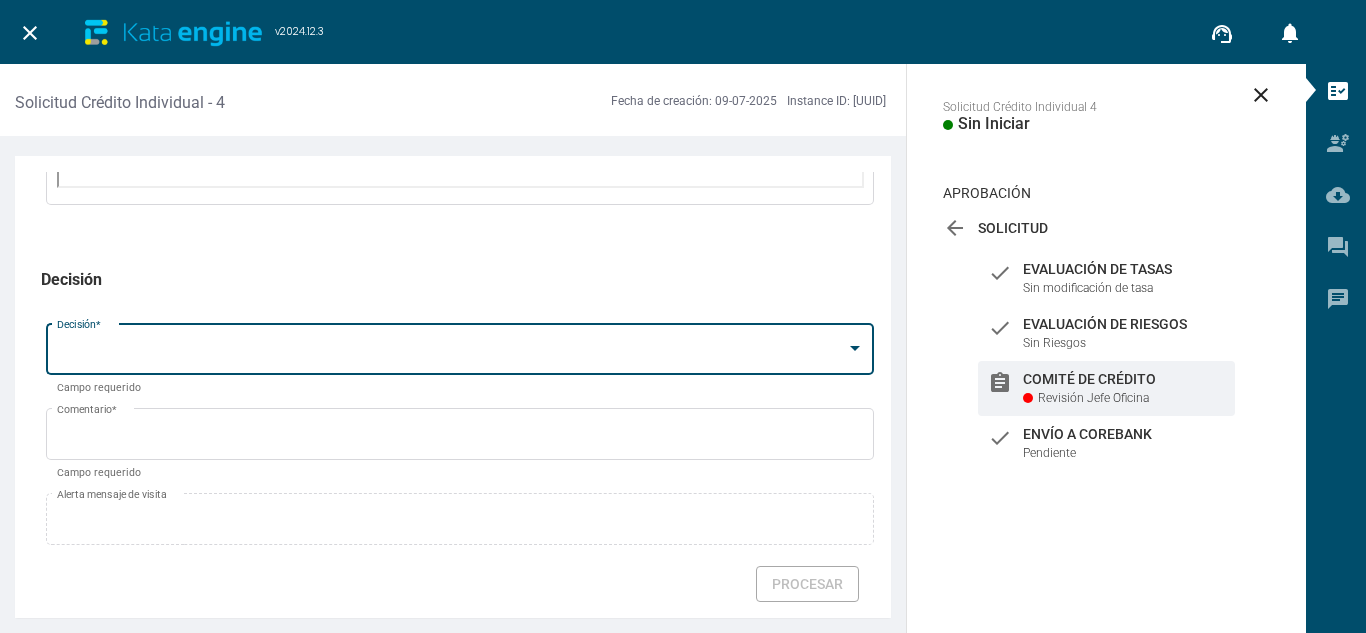 click at bounding box center (451, 353) 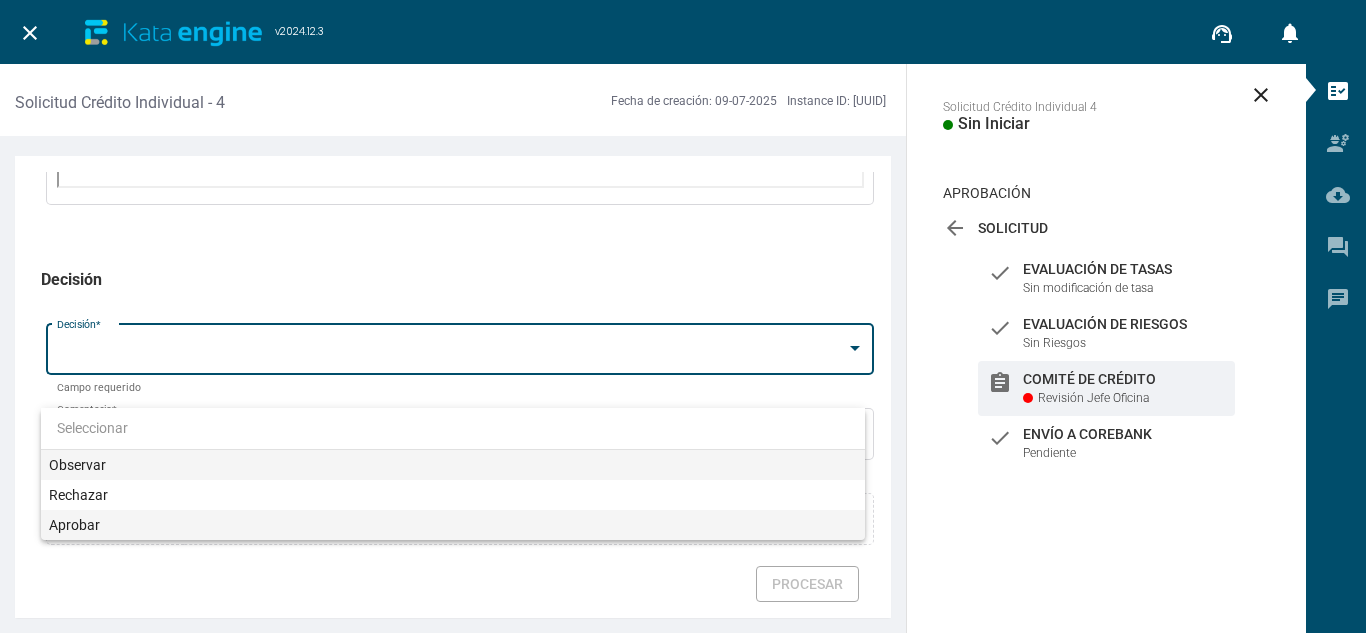 click on "Aprobar" at bounding box center (453, 525) 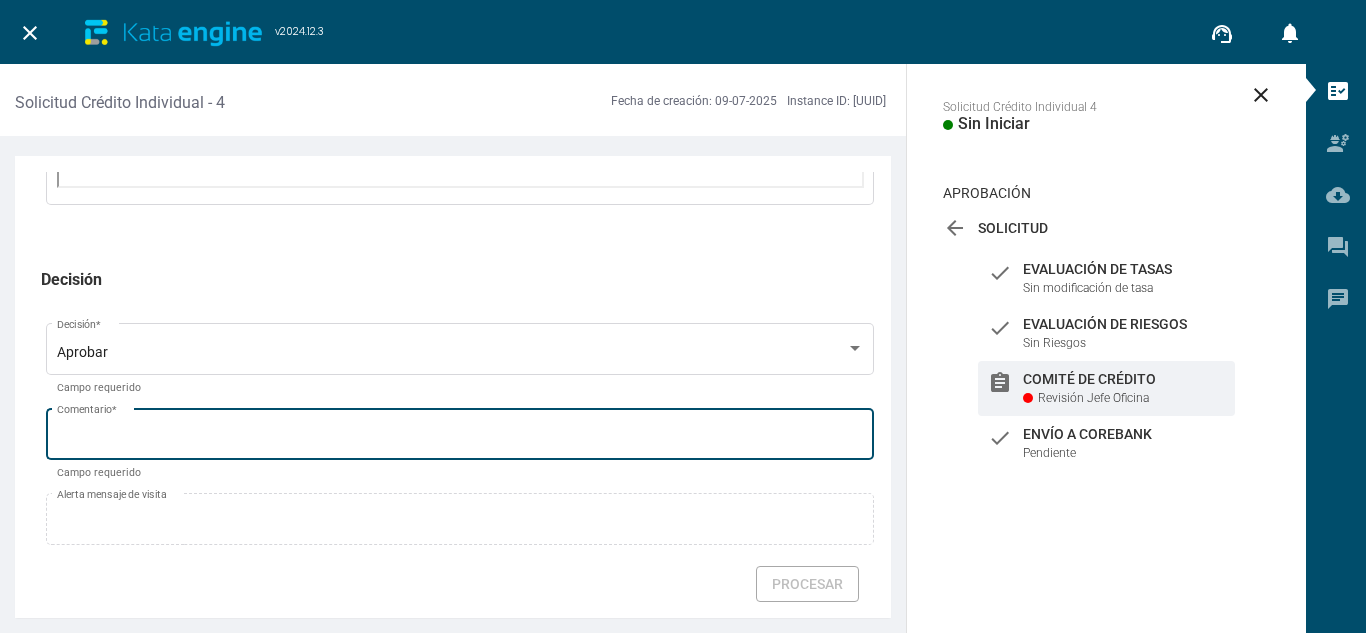 click on "Comentario   *" at bounding box center (460, 432) 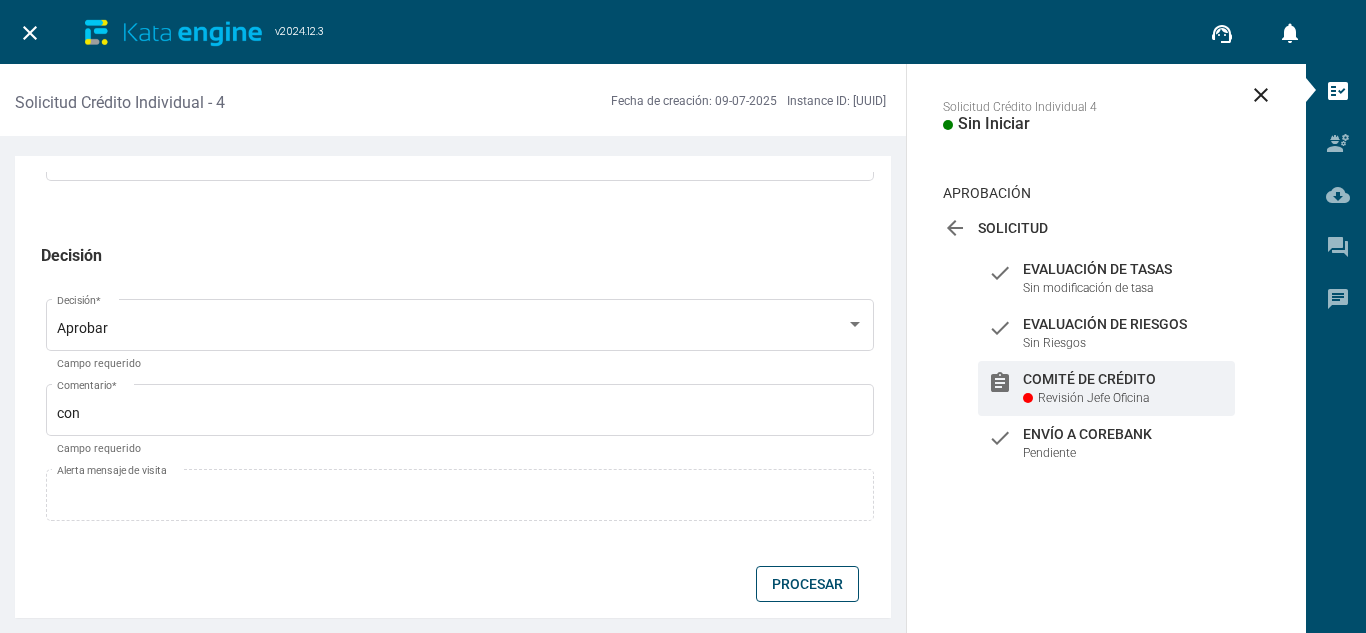 scroll, scrollTop: 5293, scrollLeft: 0, axis: vertical 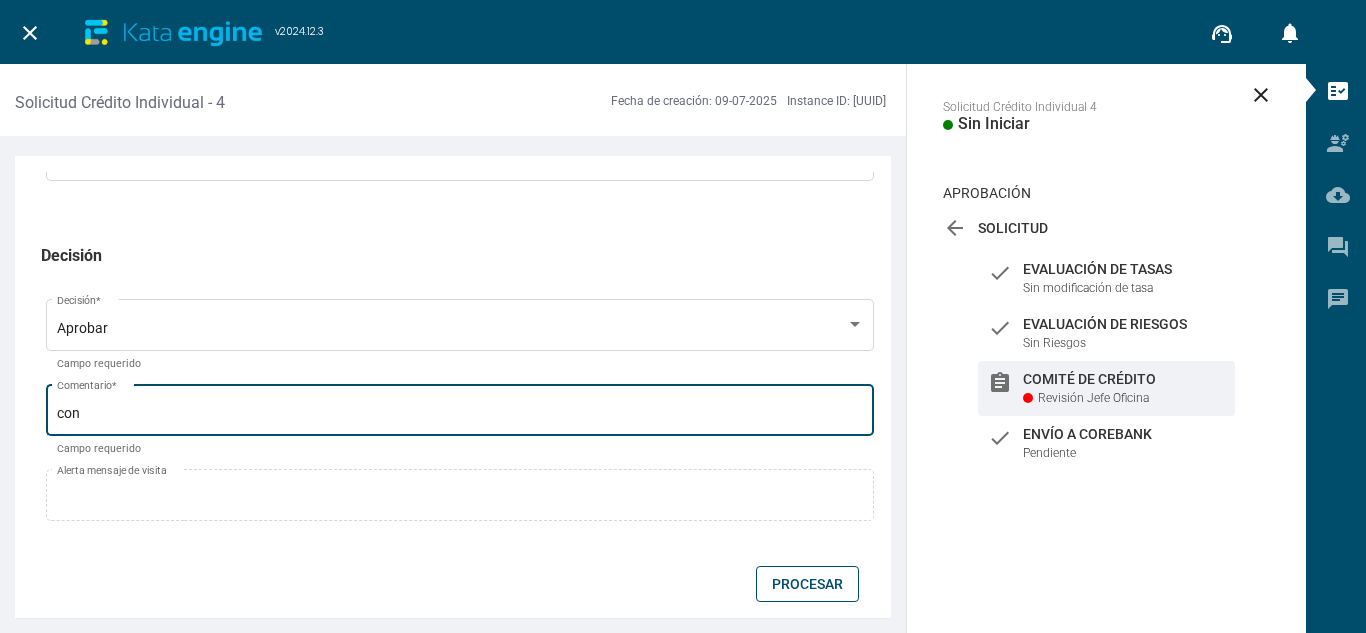 click on "con" at bounding box center (460, 414) 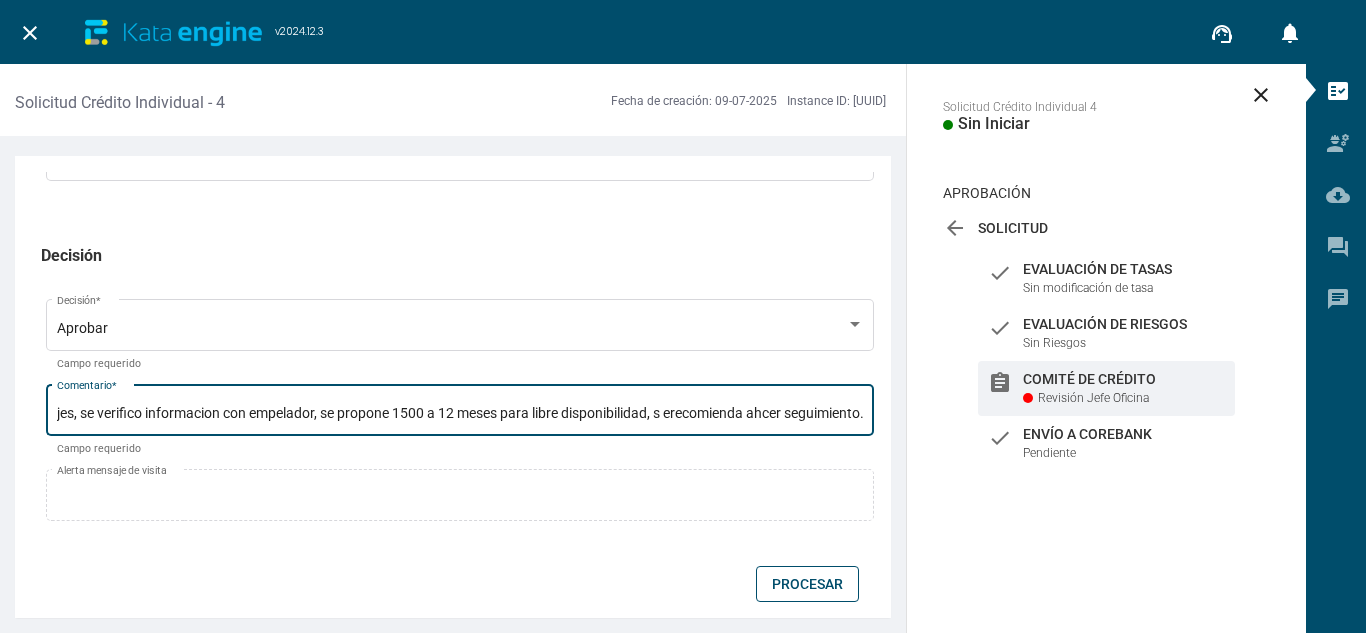 scroll, scrollTop: 0, scrollLeft: 730, axis: horizontal 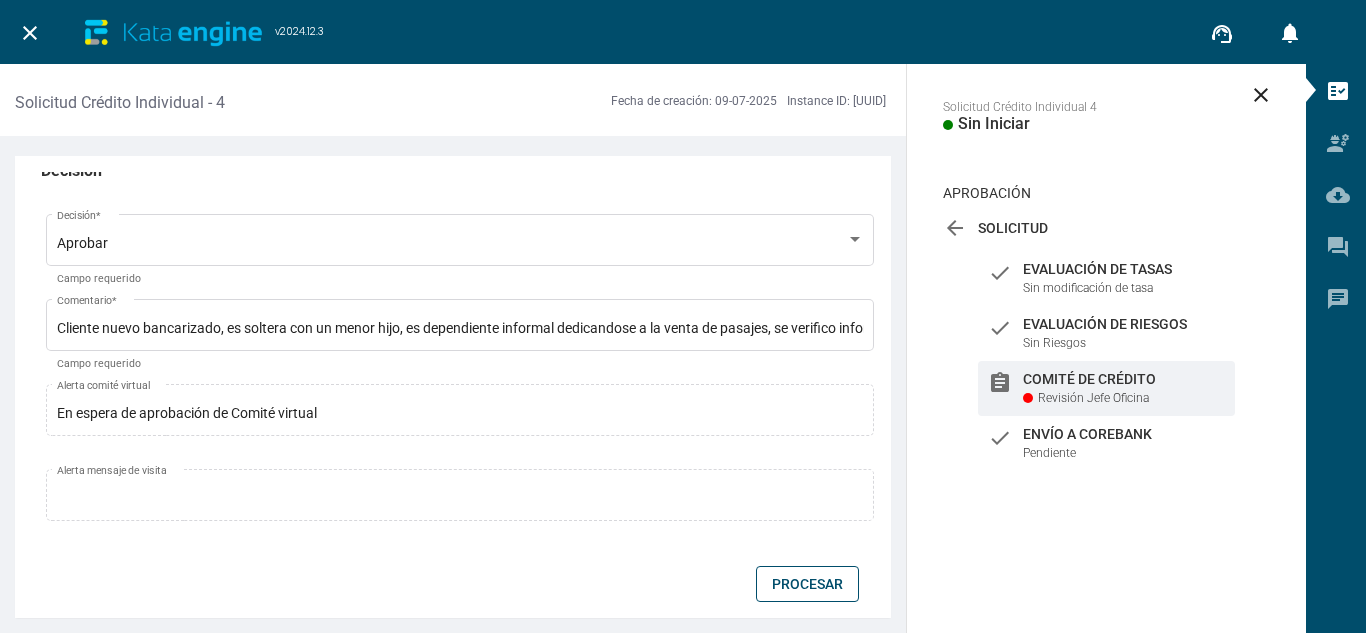 click on "Procesar" at bounding box center [807, 584] 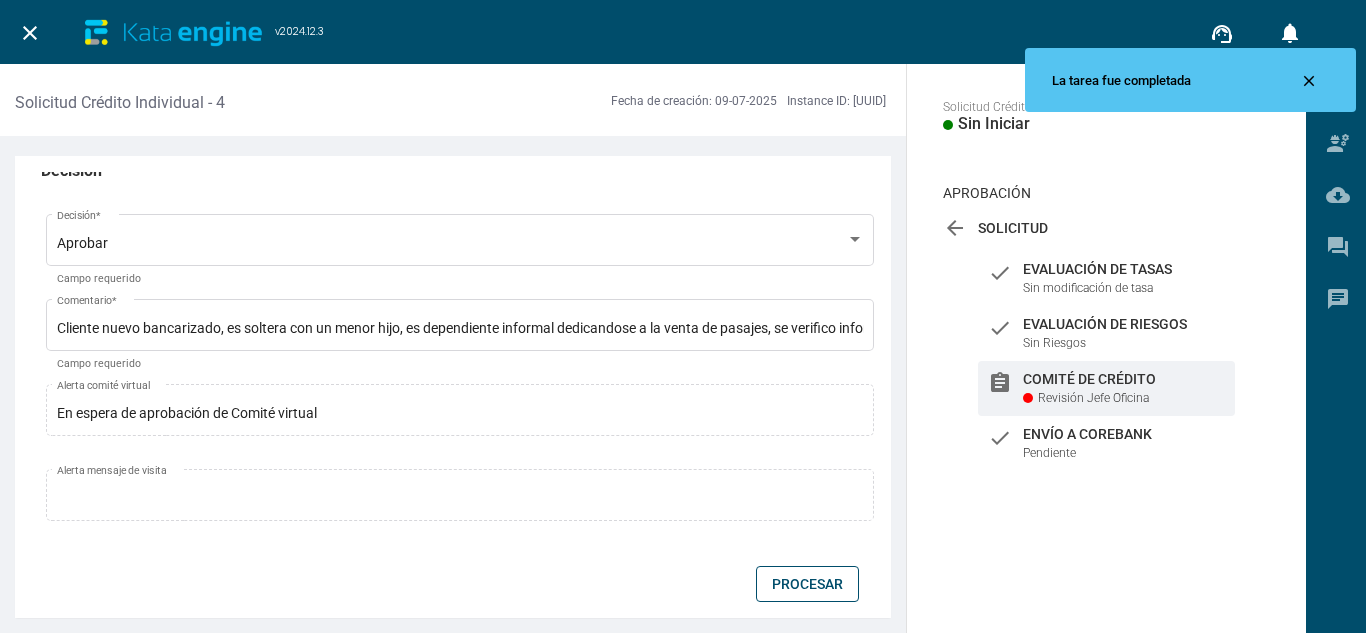 click on "La tarea fue completada" at bounding box center (1156, 80) 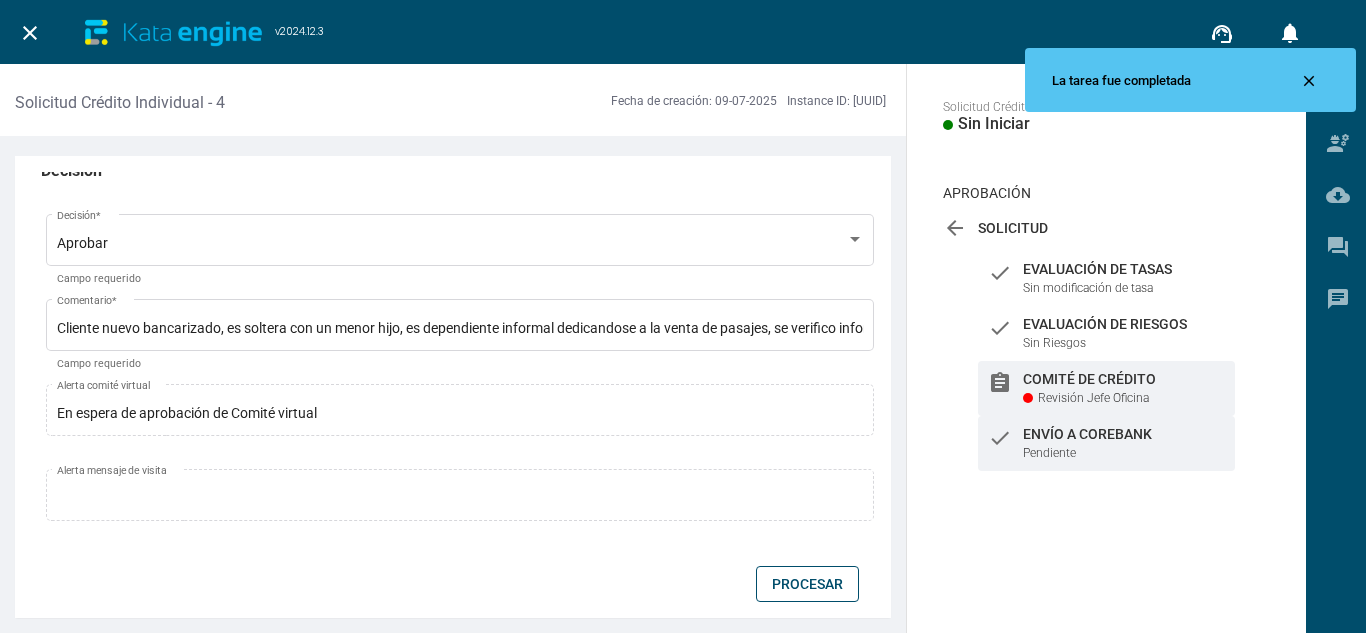 click on "Envío a Corebank" at bounding box center (1124, 269) 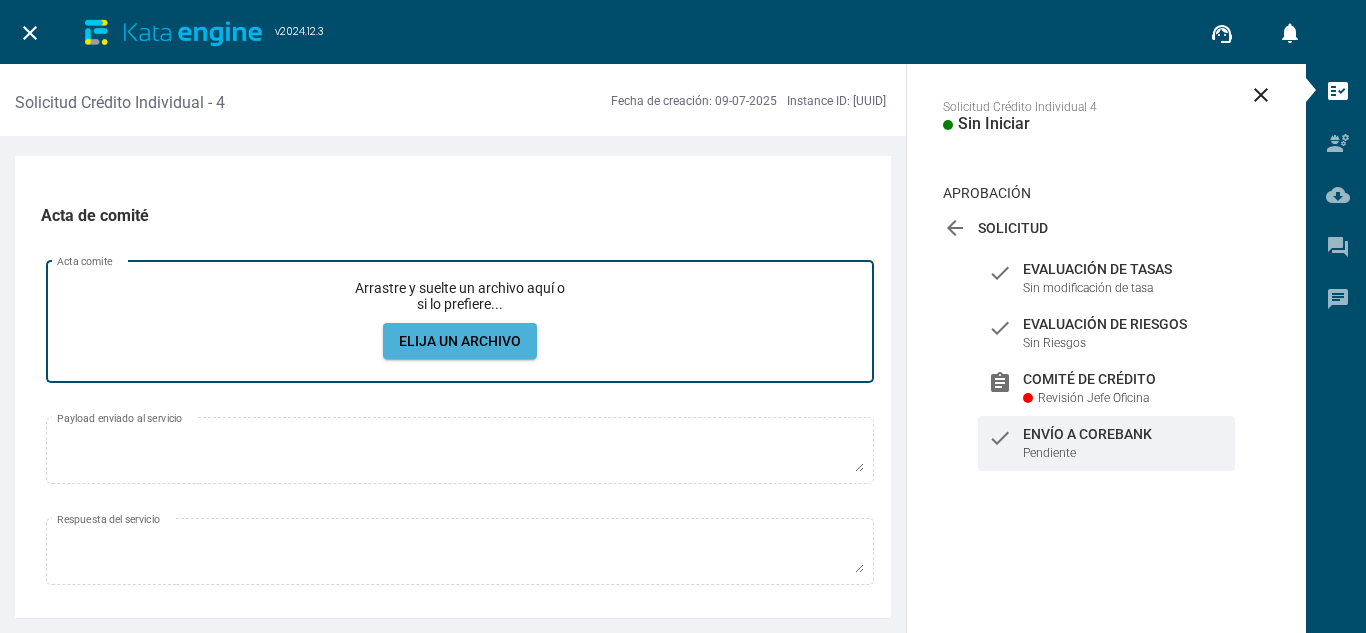 click on "ELIJA UN ARCHIVO" at bounding box center [460, 341] 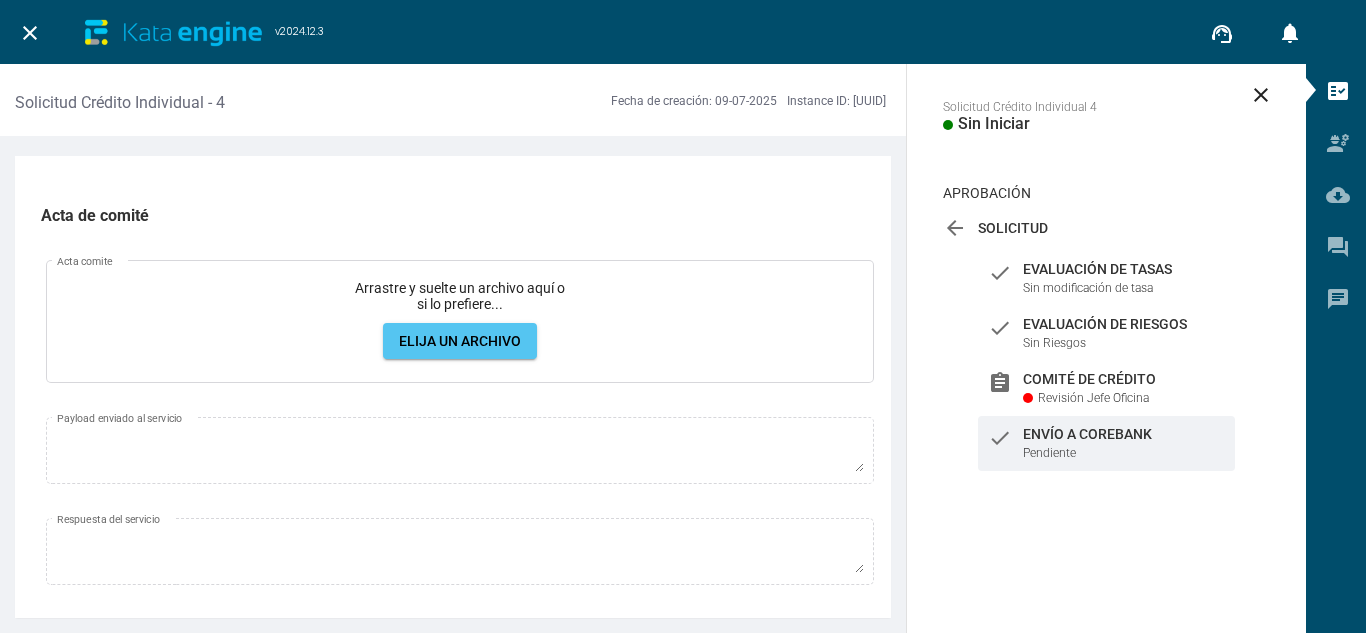 click on "Envío a Corebank" at bounding box center [1124, 434] 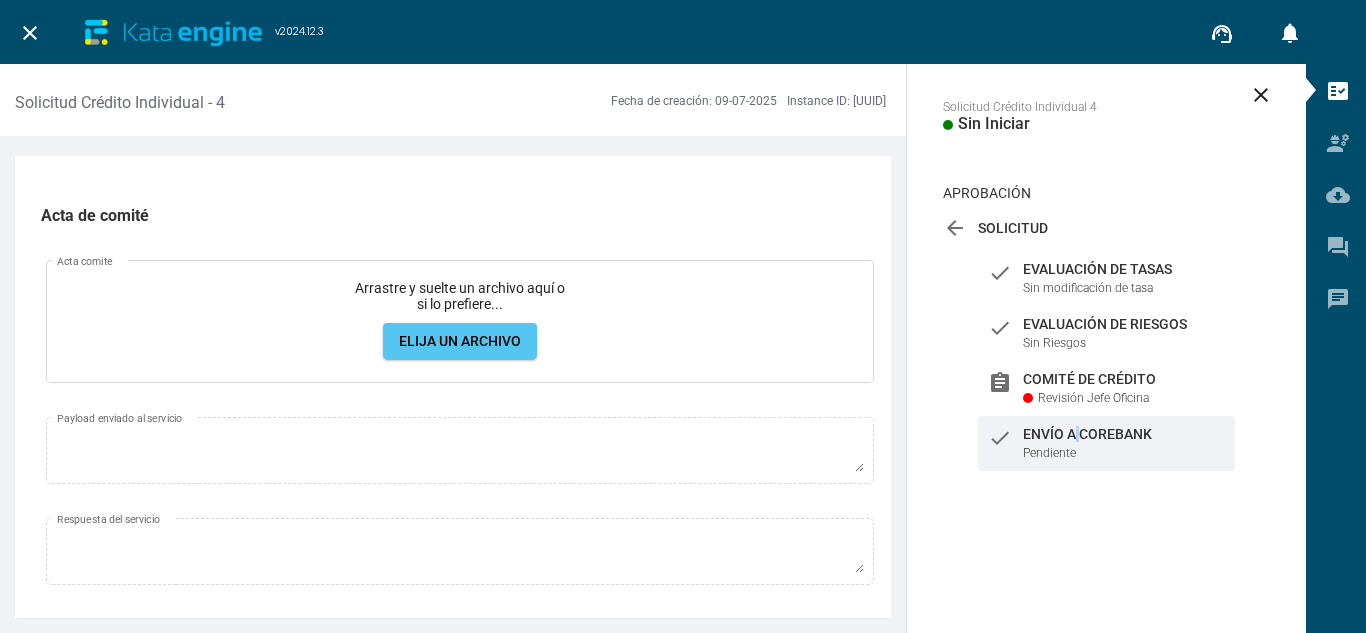 click on "Envío a Corebank" at bounding box center (1124, 434) 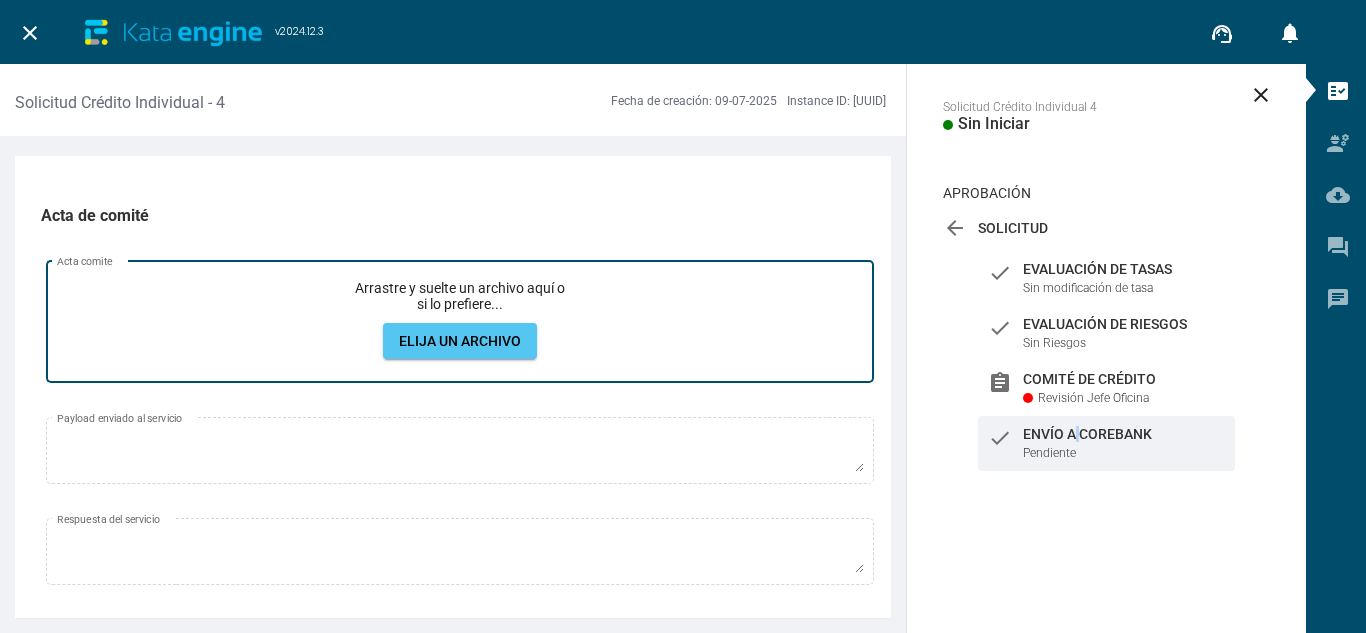 click on "ELIJA UN ARCHIVO" at bounding box center [460, 341] 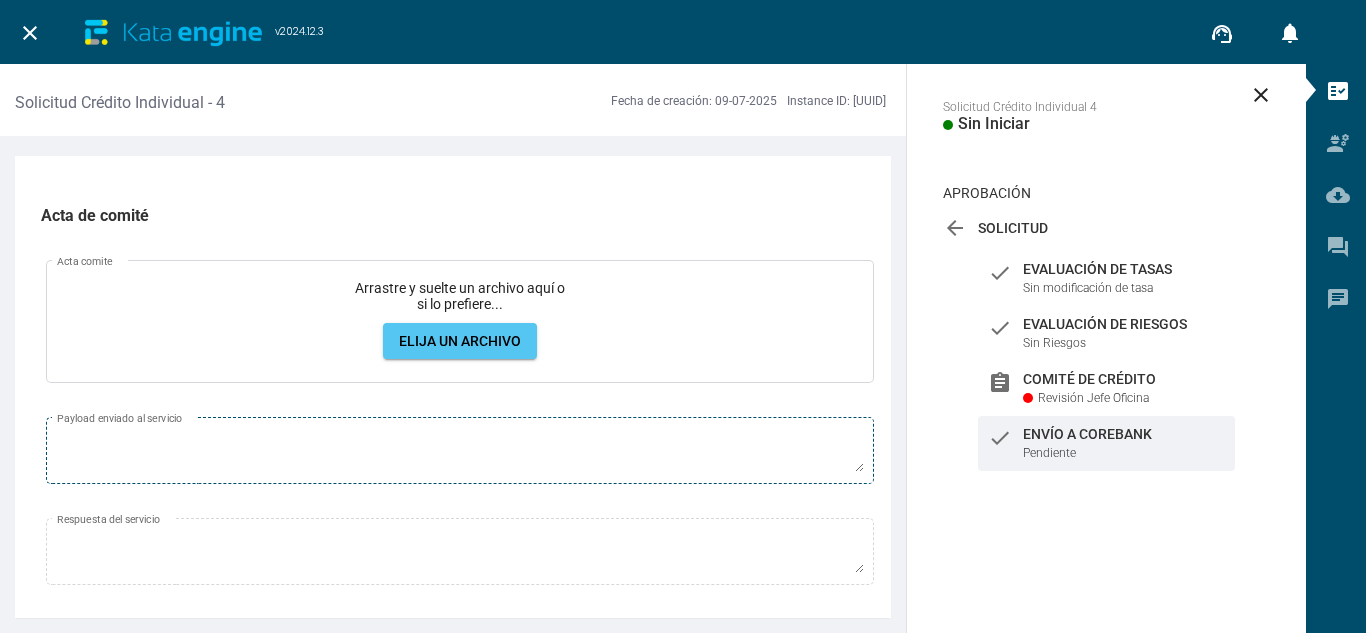 click on "Payload enviado al servicio" at bounding box center [460, 448] 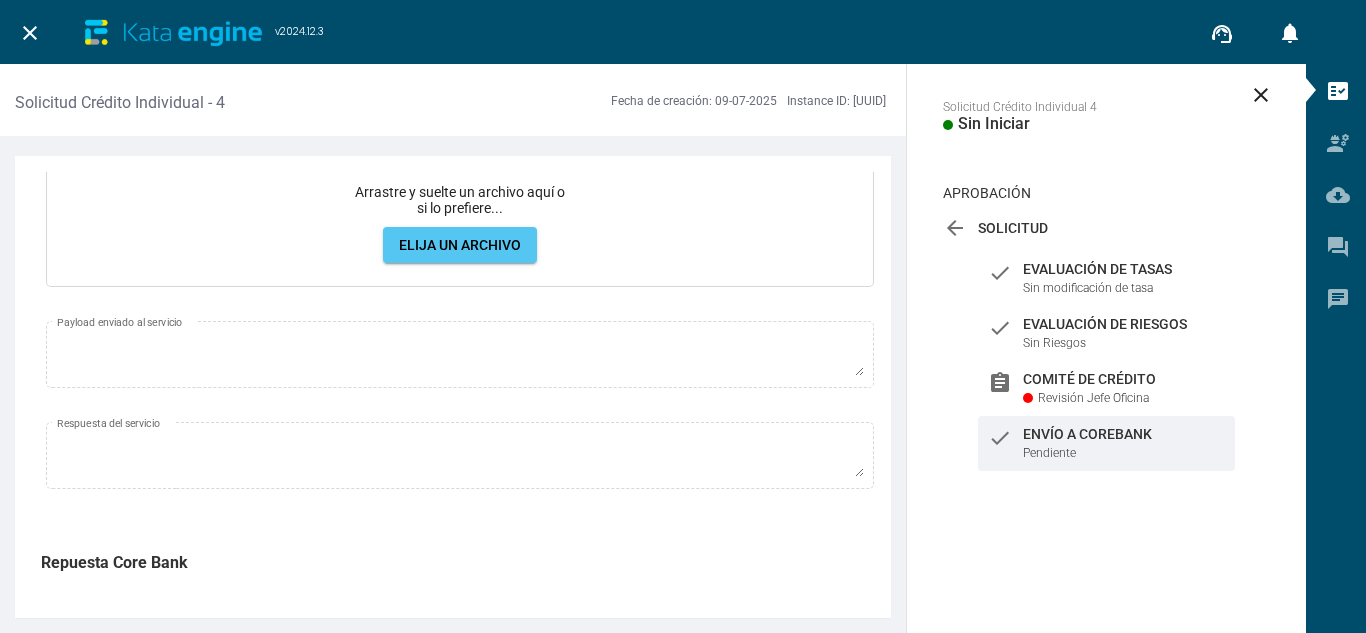 scroll, scrollTop: 284, scrollLeft: 0, axis: vertical 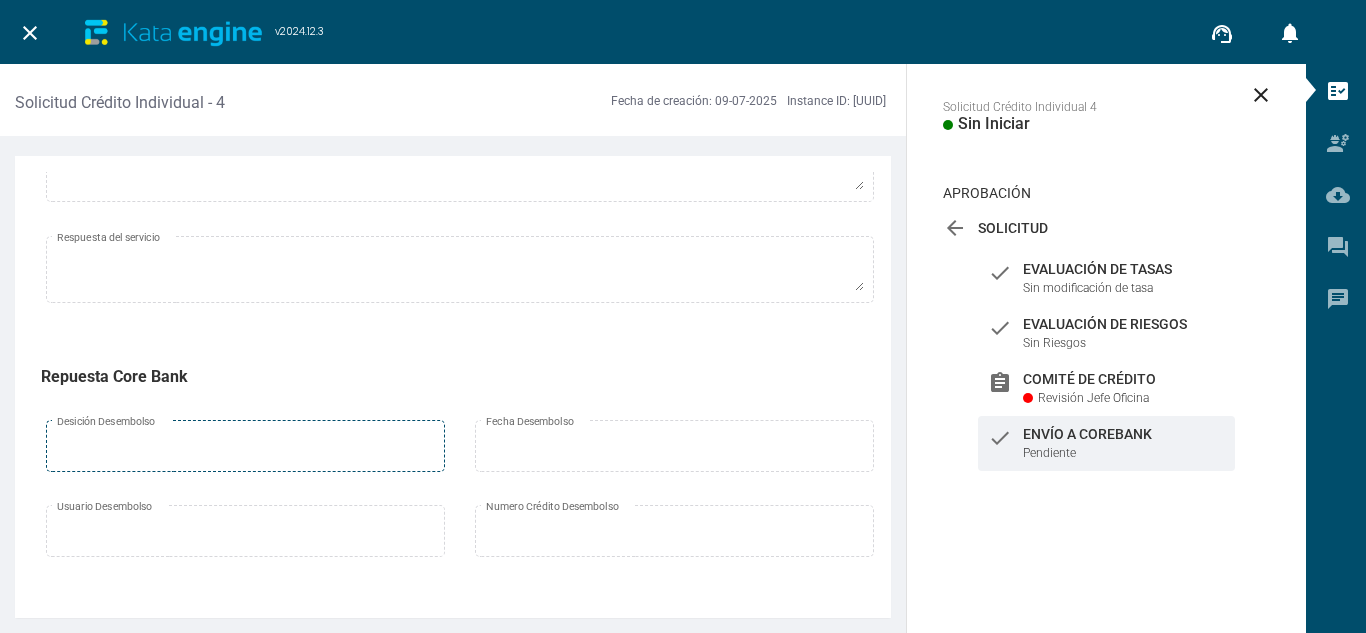 click on "Desición Desembolso" at bounding box center (246, 450) 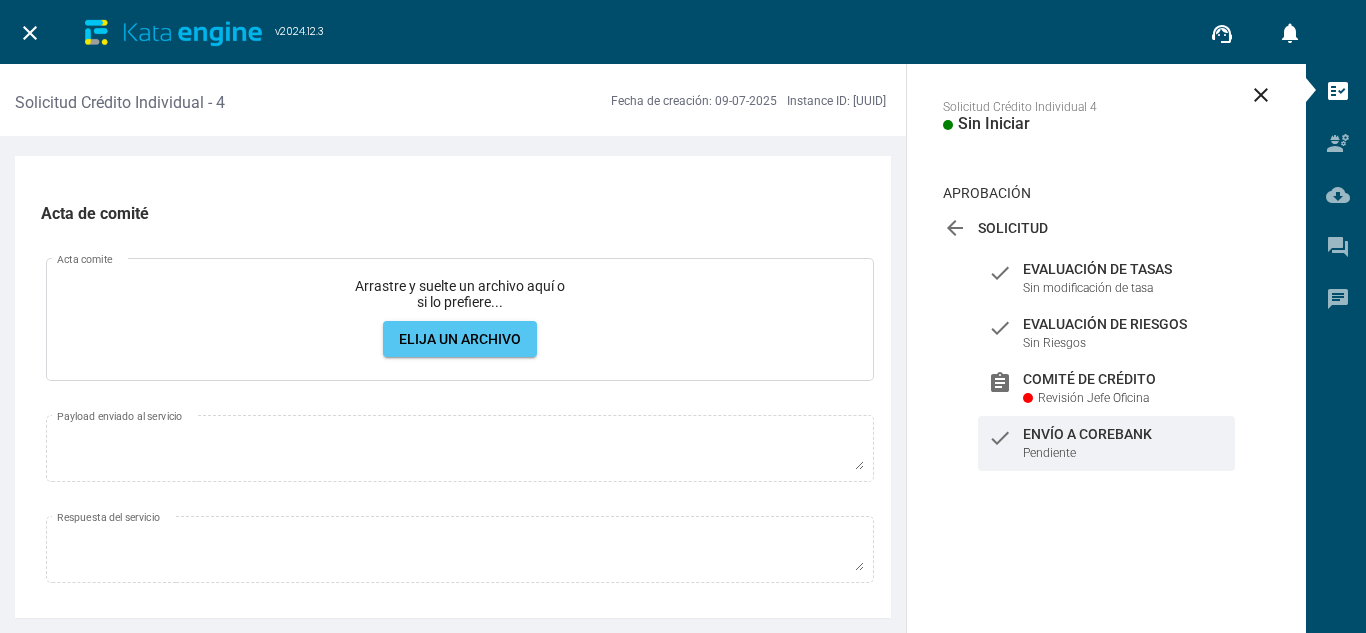 scroll, scrollTop: 0, scrollLeft: 0, axis: both 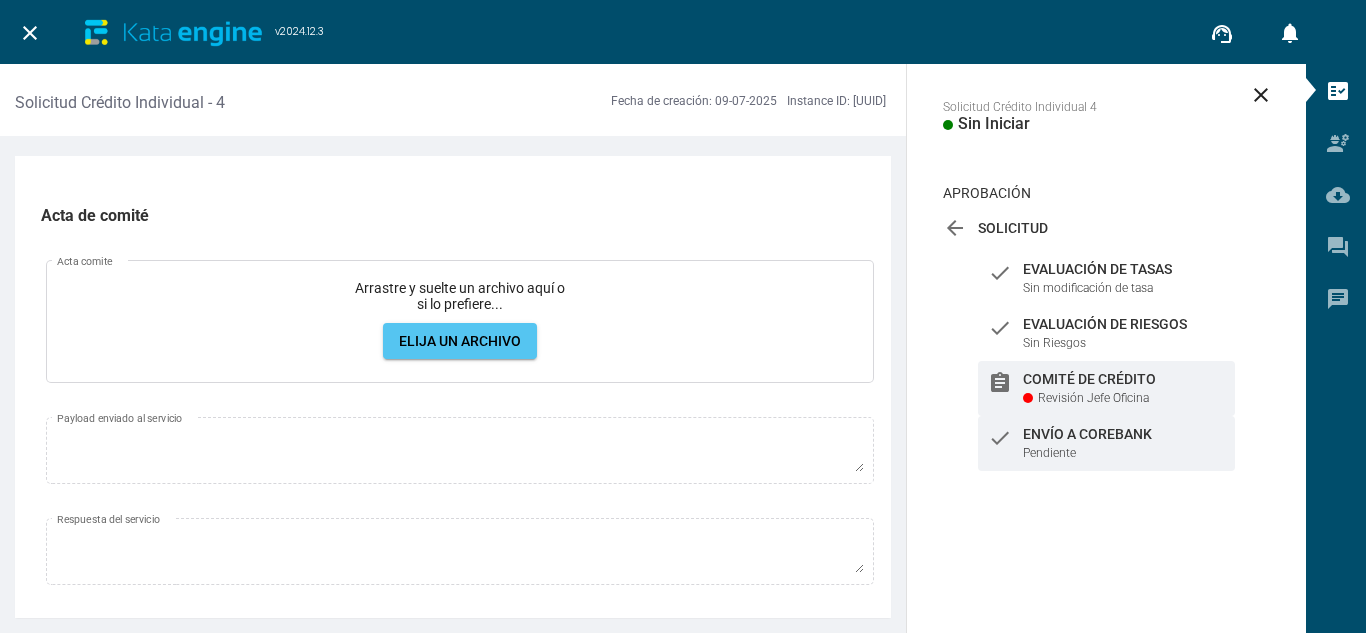 click on "Revisión Jefe Oficina" at bounding box center [1093, 398] 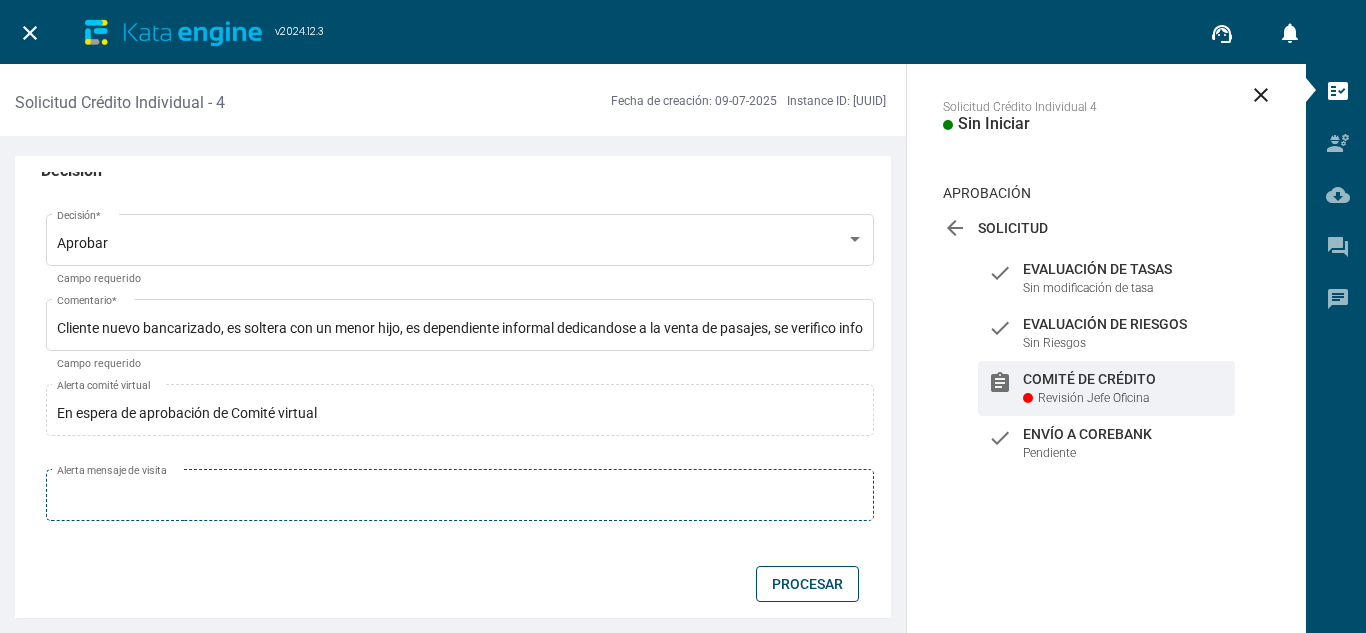 scroll, scrollTop: 5378, scrollLeft: 0, axis: vertical 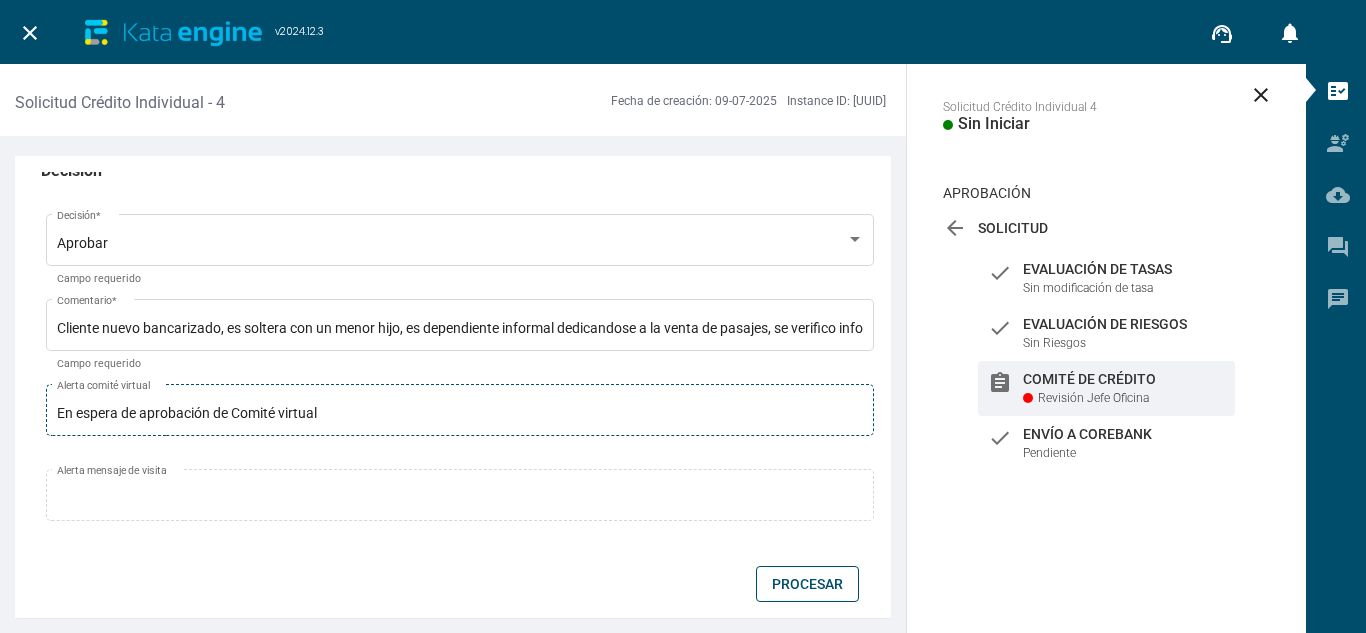 click on "En espera de aprobación de Comité virtual" at bounding box center (460, 414) 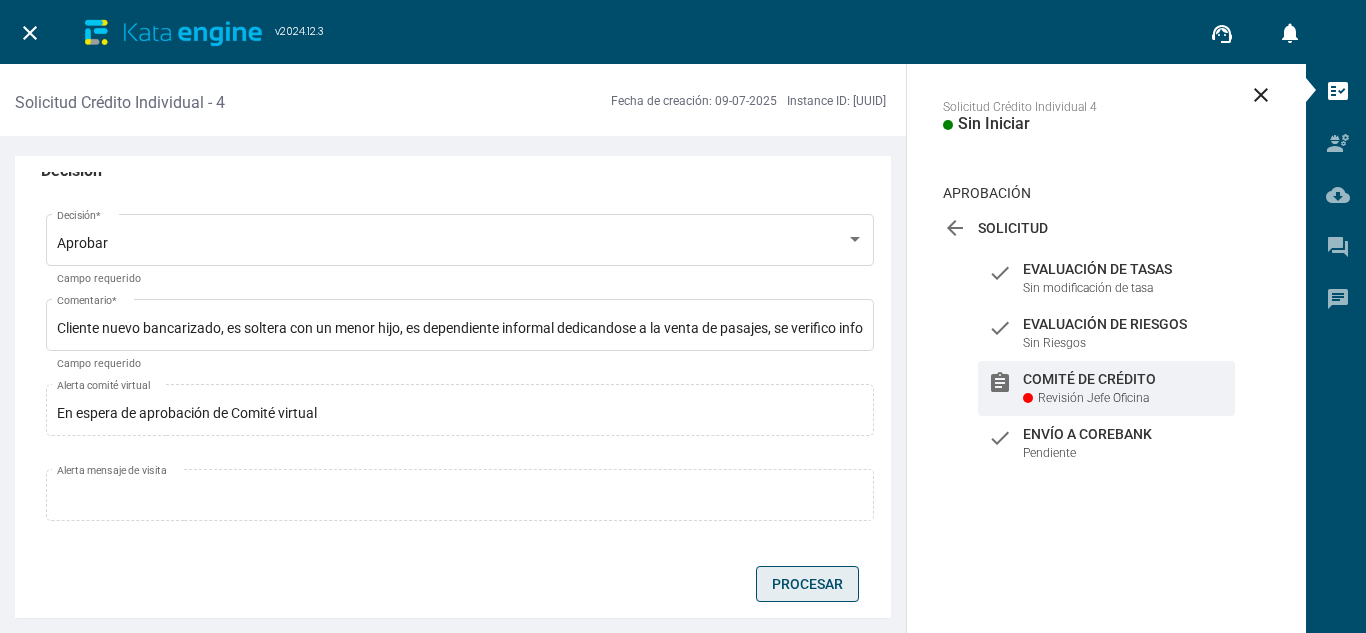 click on "Procesar" at bounding box center [807, 584] 